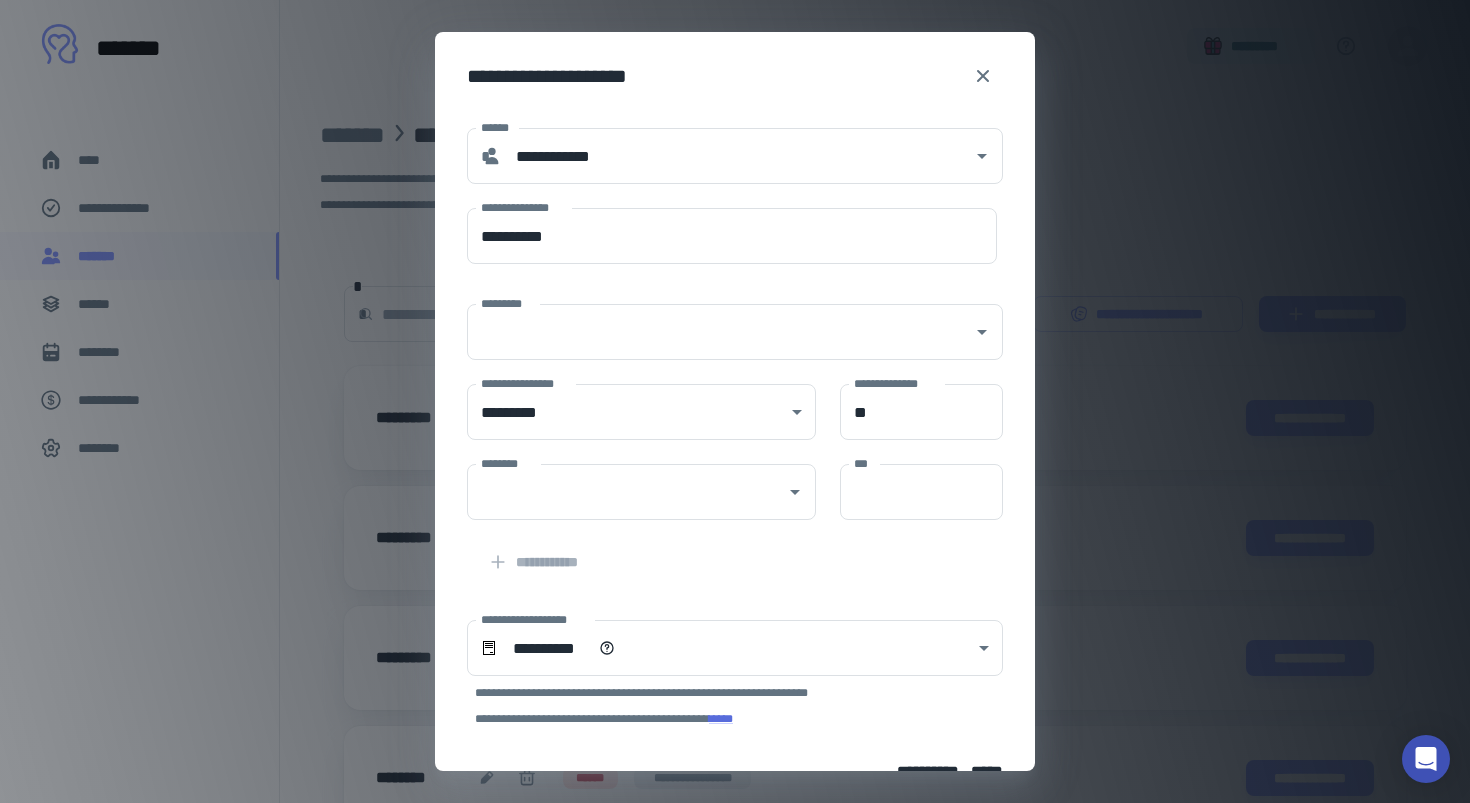 scroll, scrollTop: 167, scrollLeft: 0, axis: vertical 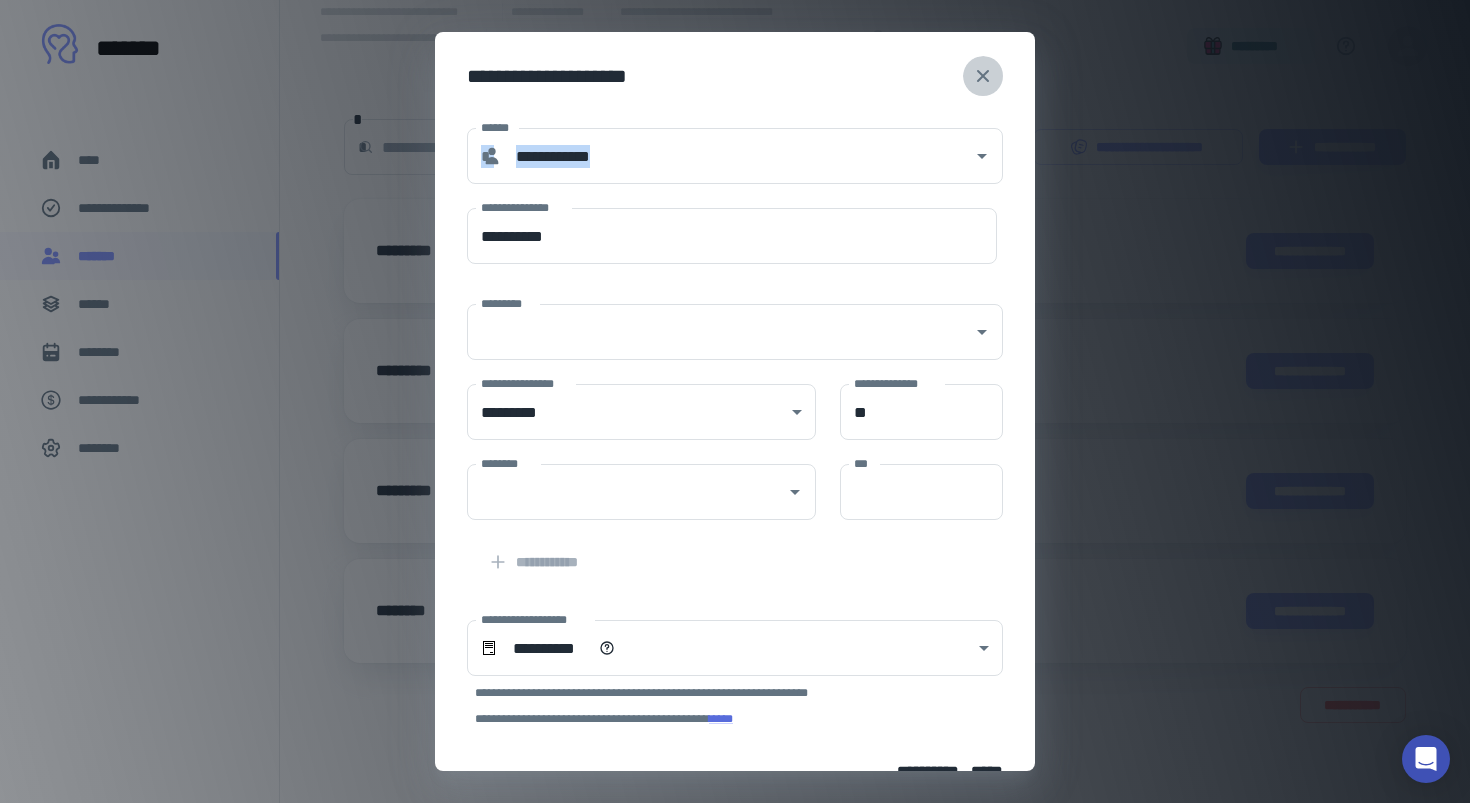 click 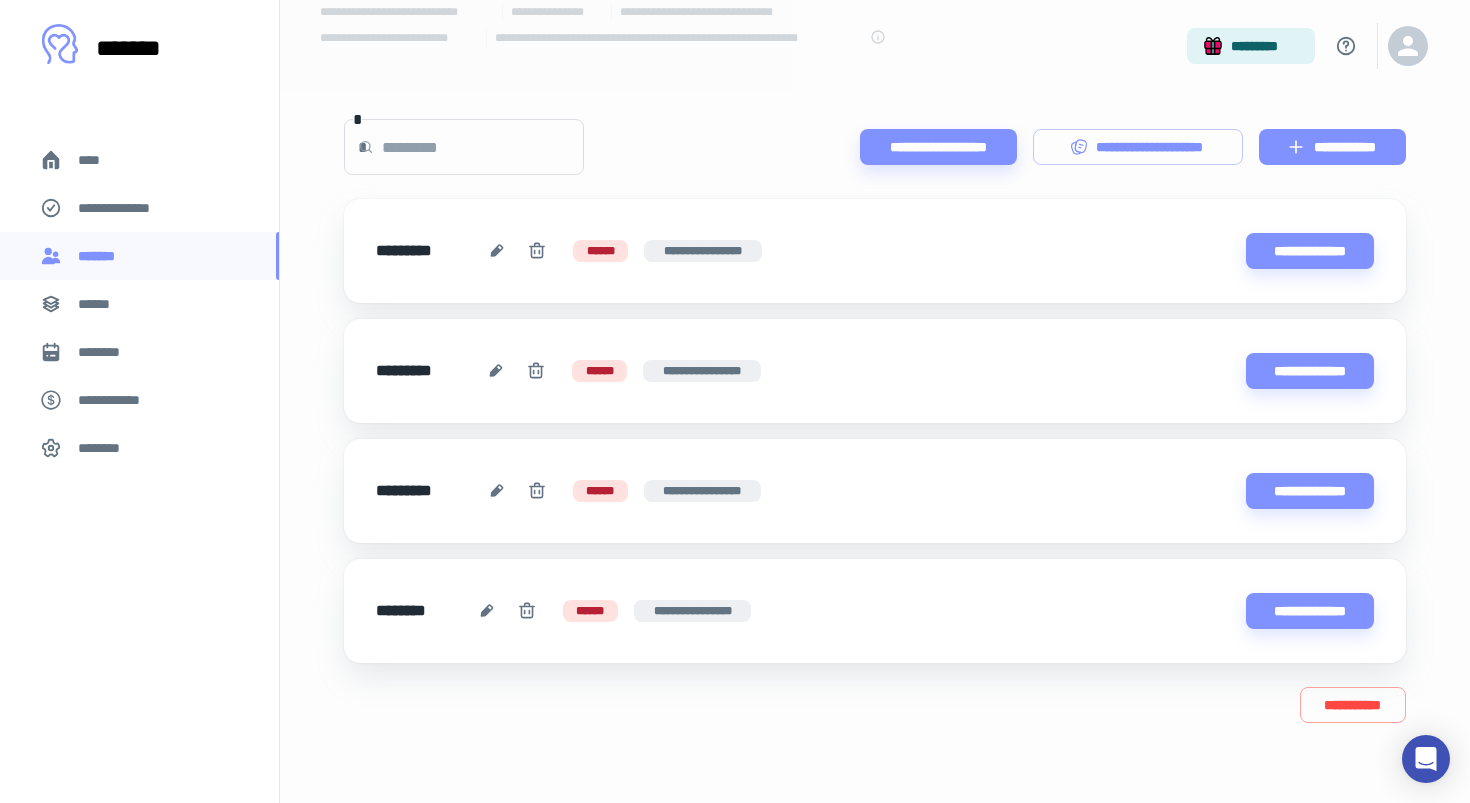 click on "**********" at bounding box center [1332, 147] 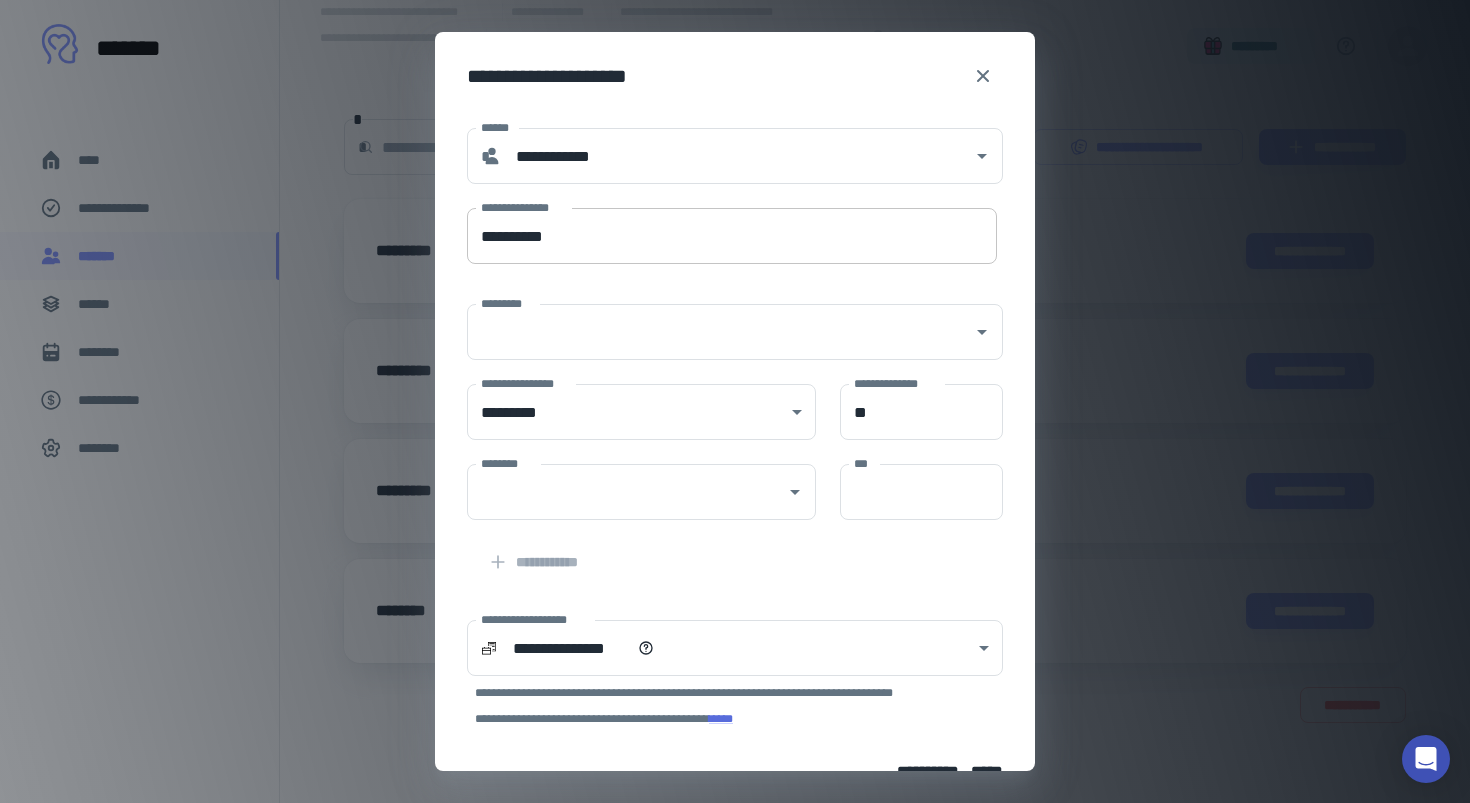 click on "**********" at bounding box center (732, 236) 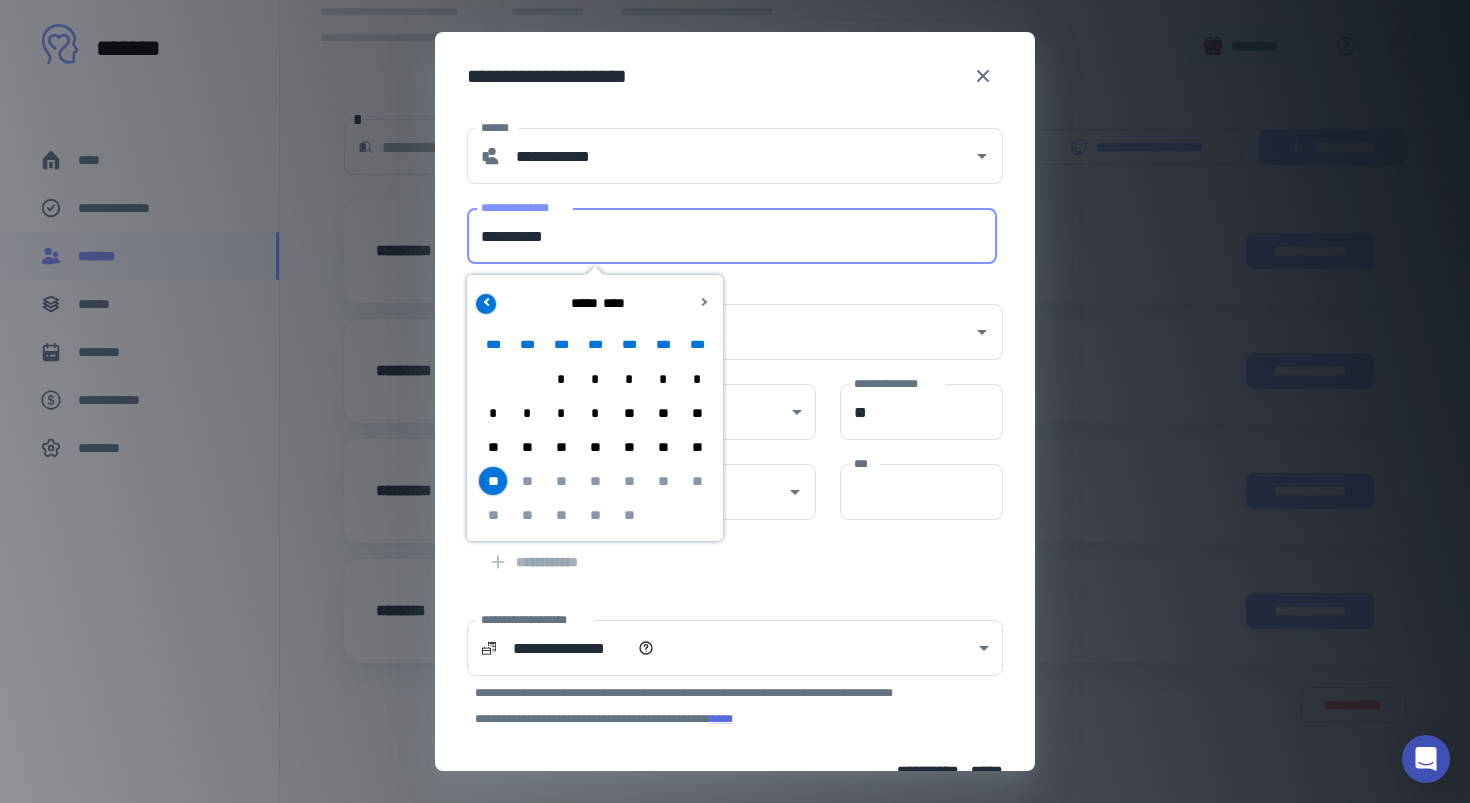 click at bounding box center (486, 304) 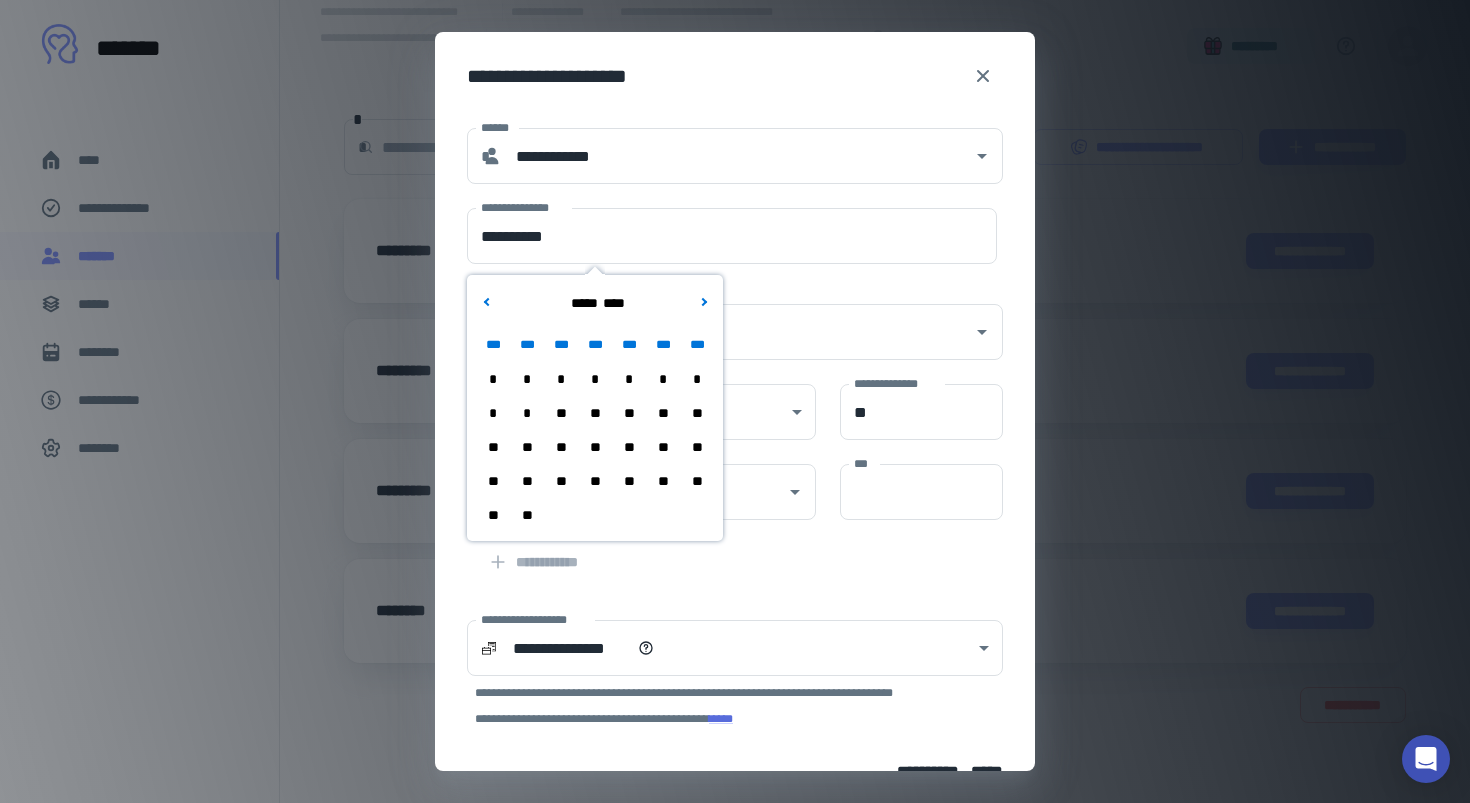 click on "*" at bounding box center (663, 379) 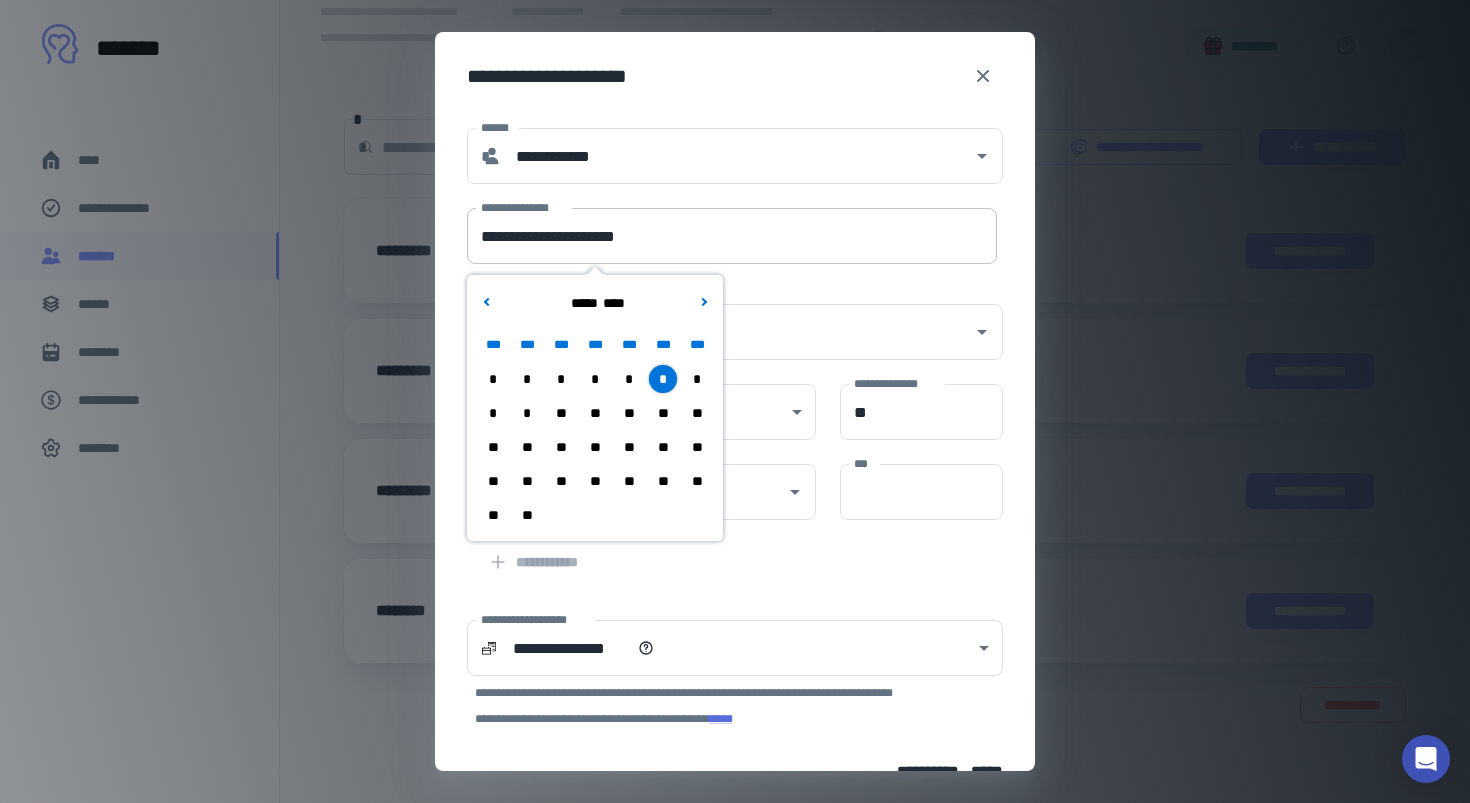click on "**********" at bounding box center [732, 236] 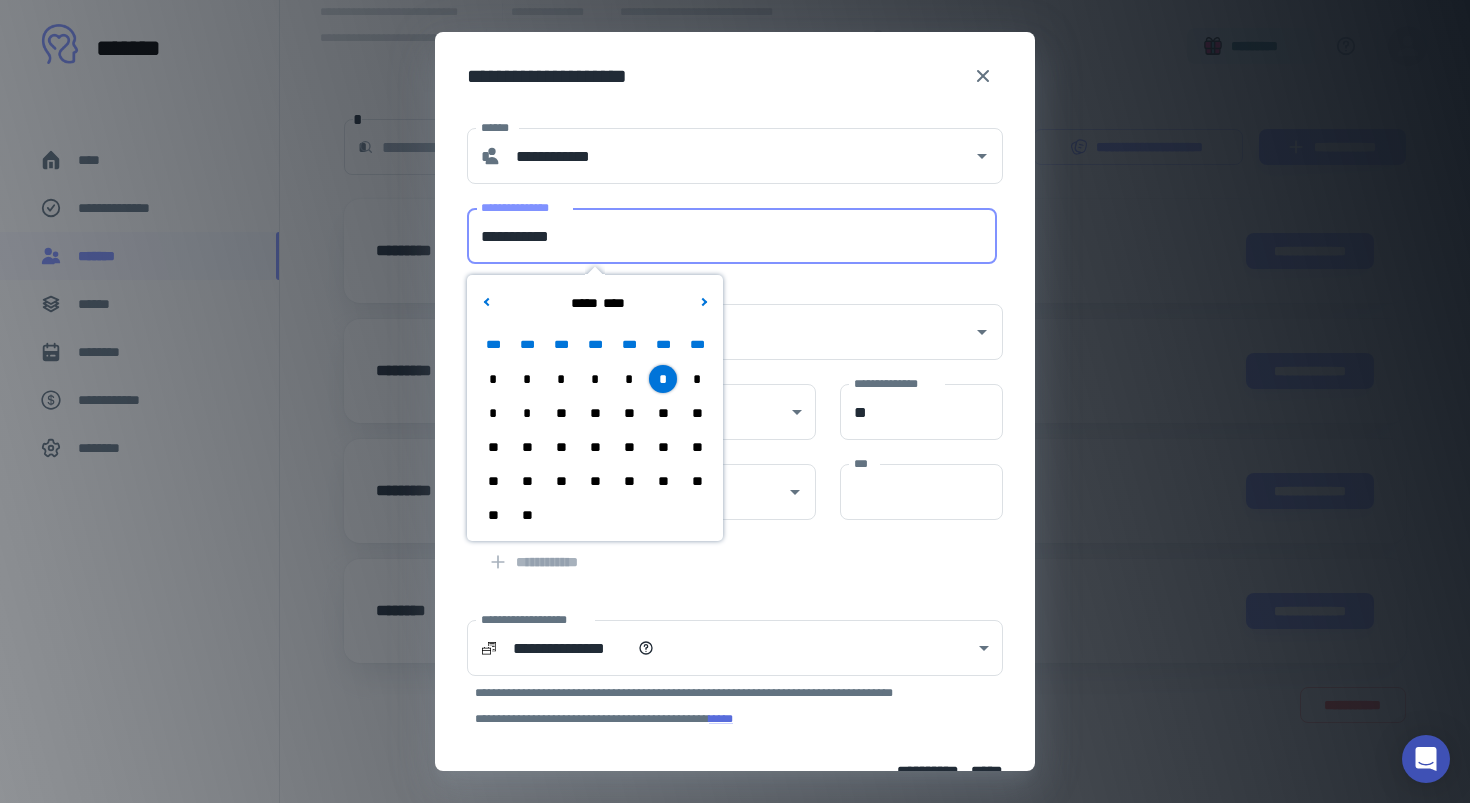 click on "*" at bounding box center [493, 413] 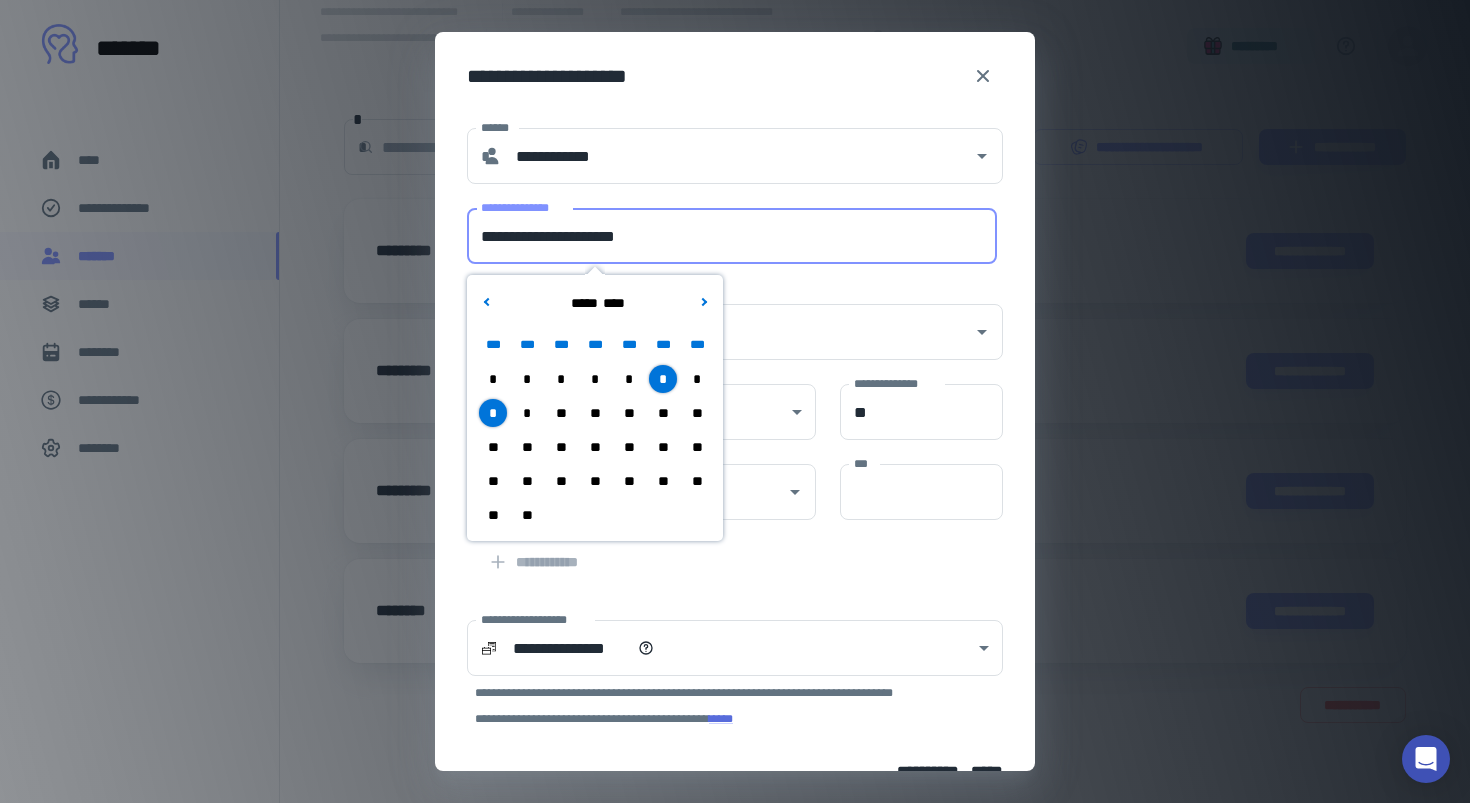 click on "**********" at bounding box center [732, 236] 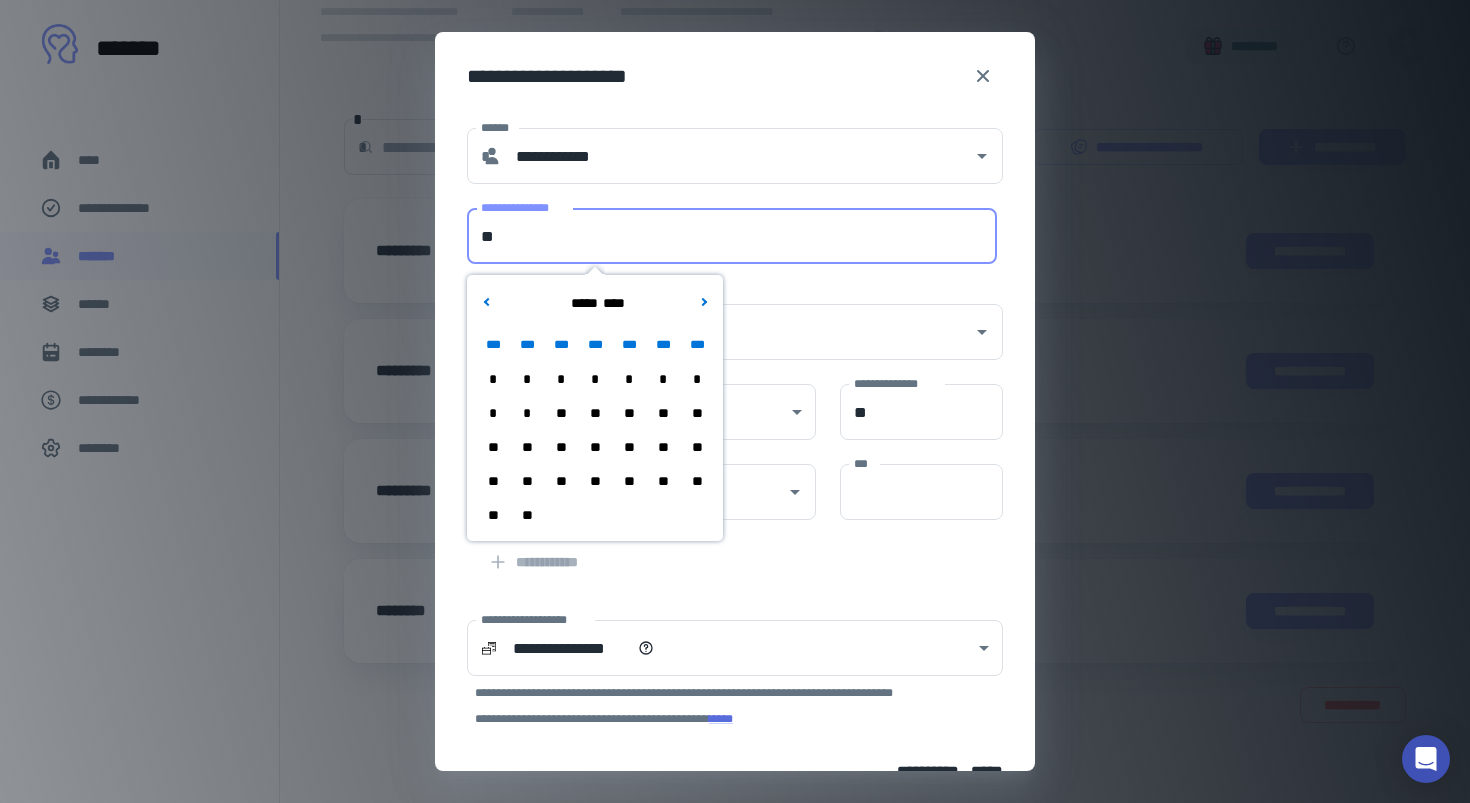 type on "*" 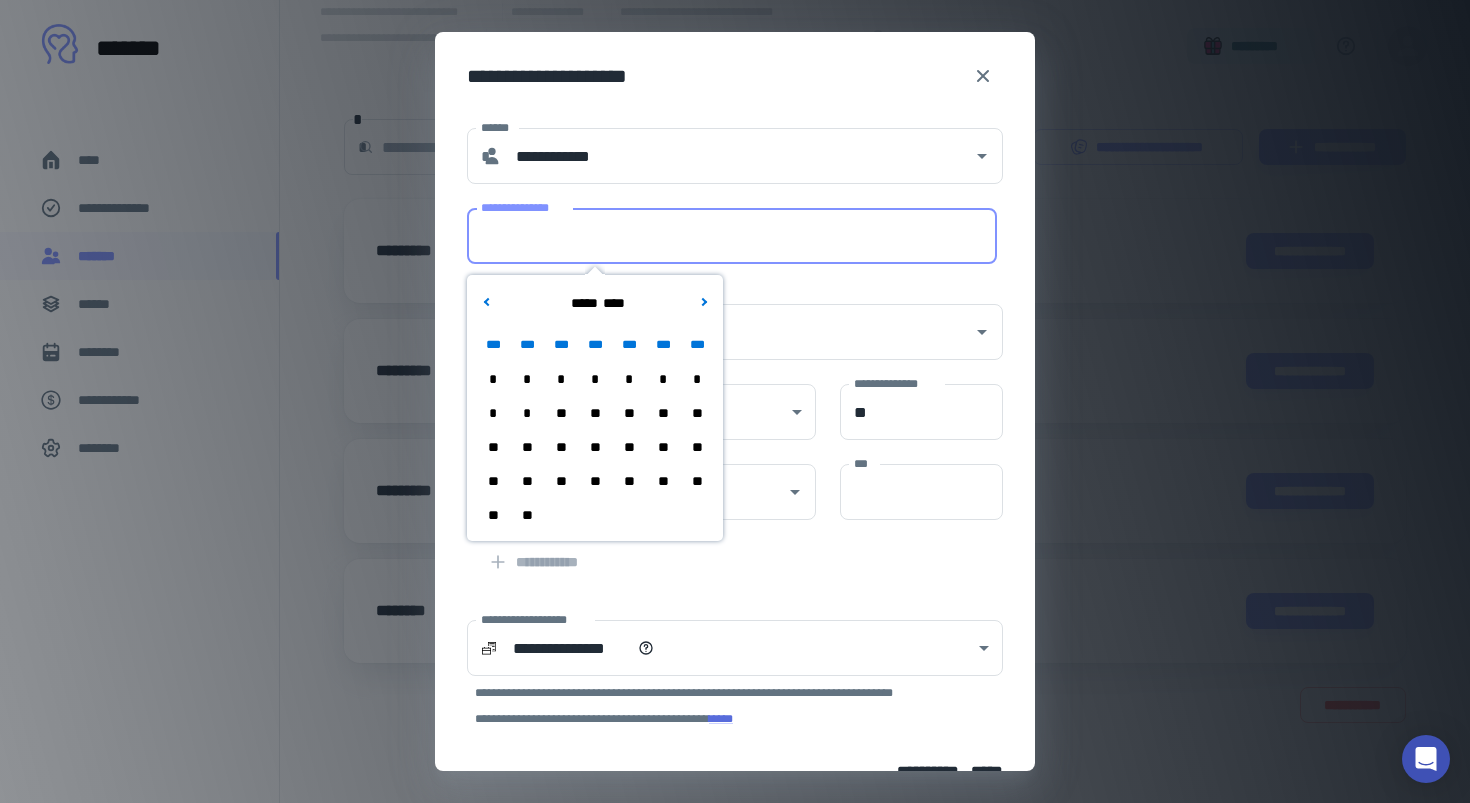 click on "*" at bounding box center (493, 413) 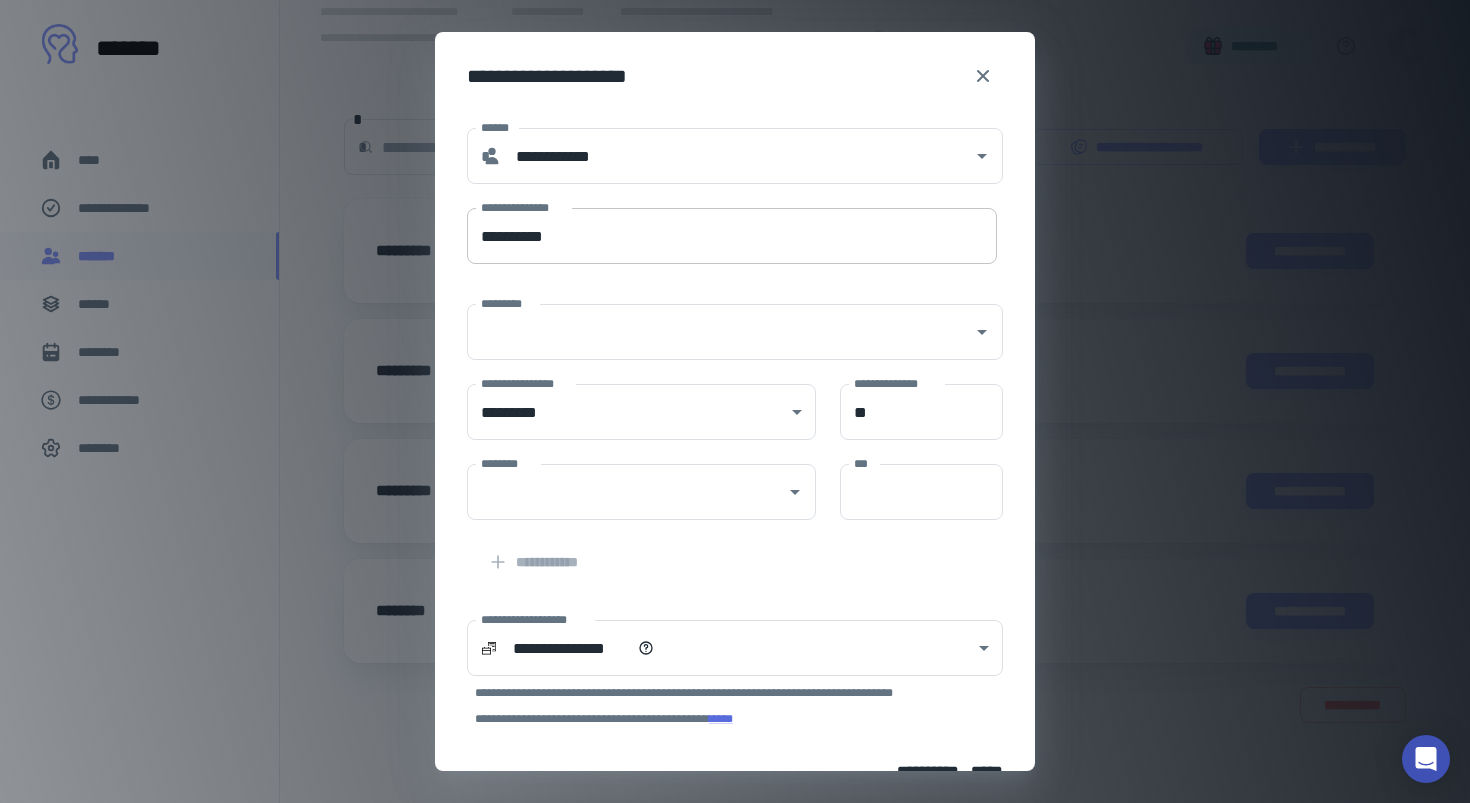 click on "**********" at bounding box center [732, 236] 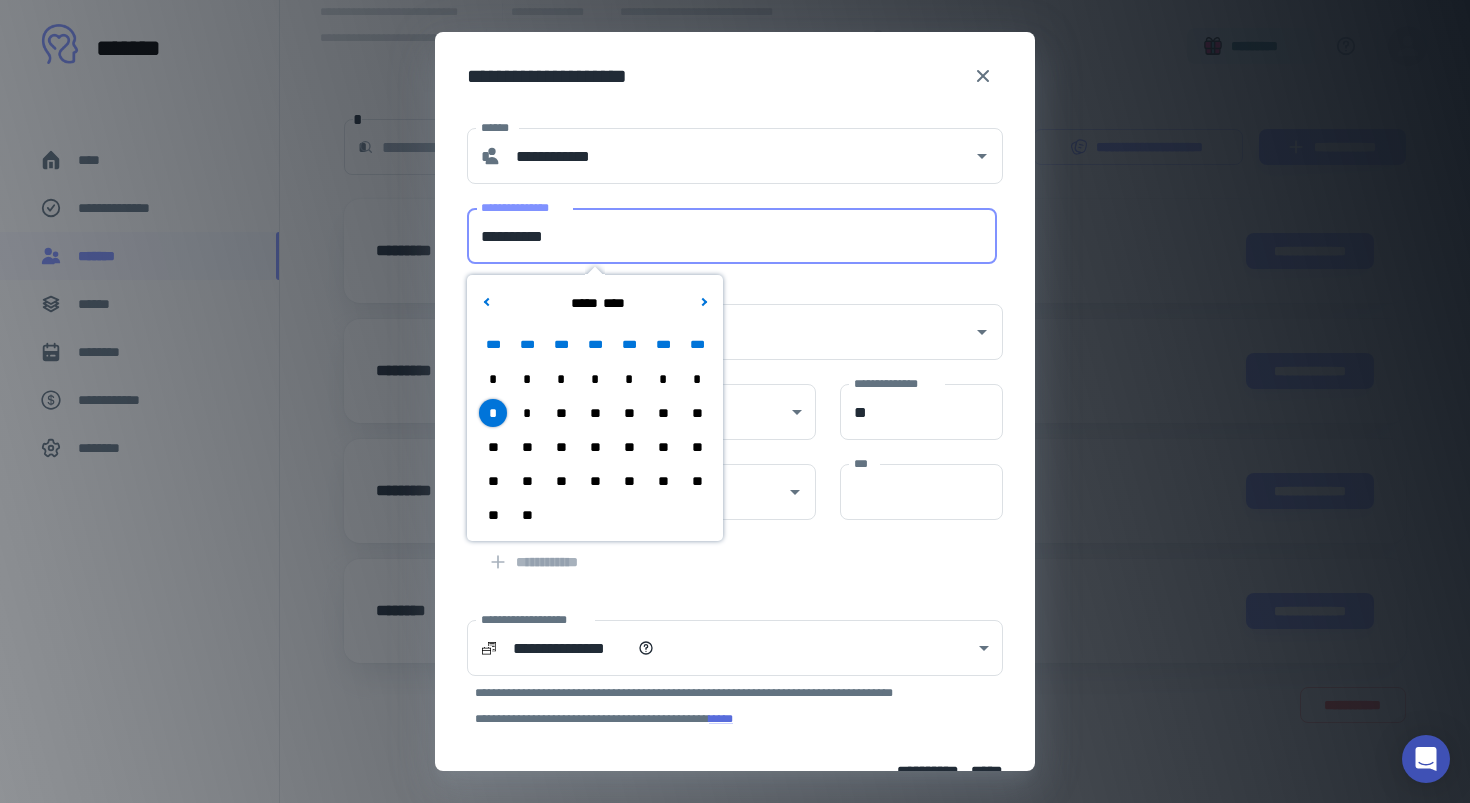 click on "**" at bounding box center [663, 447] 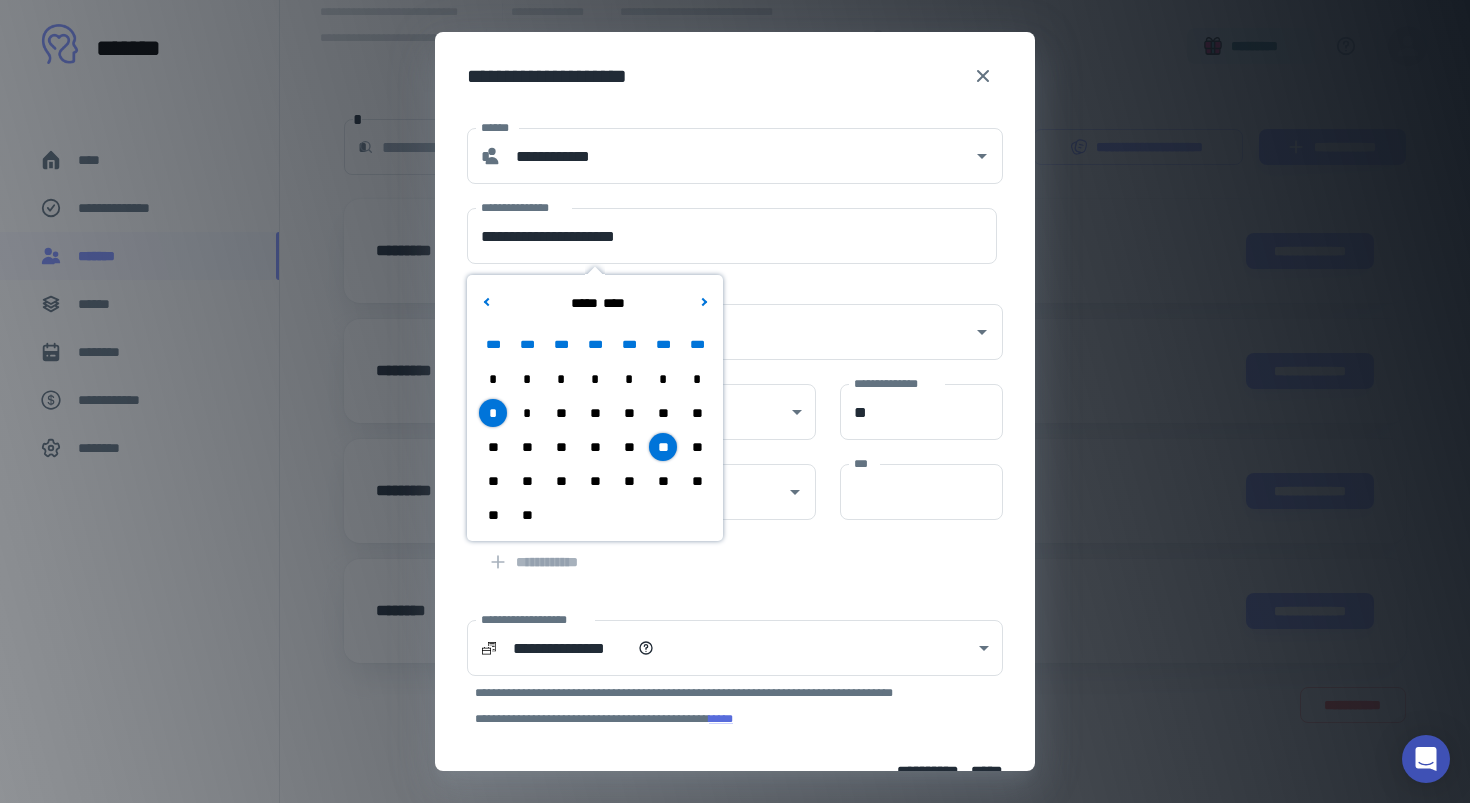 click on "**" at bounding box center (663, 481) 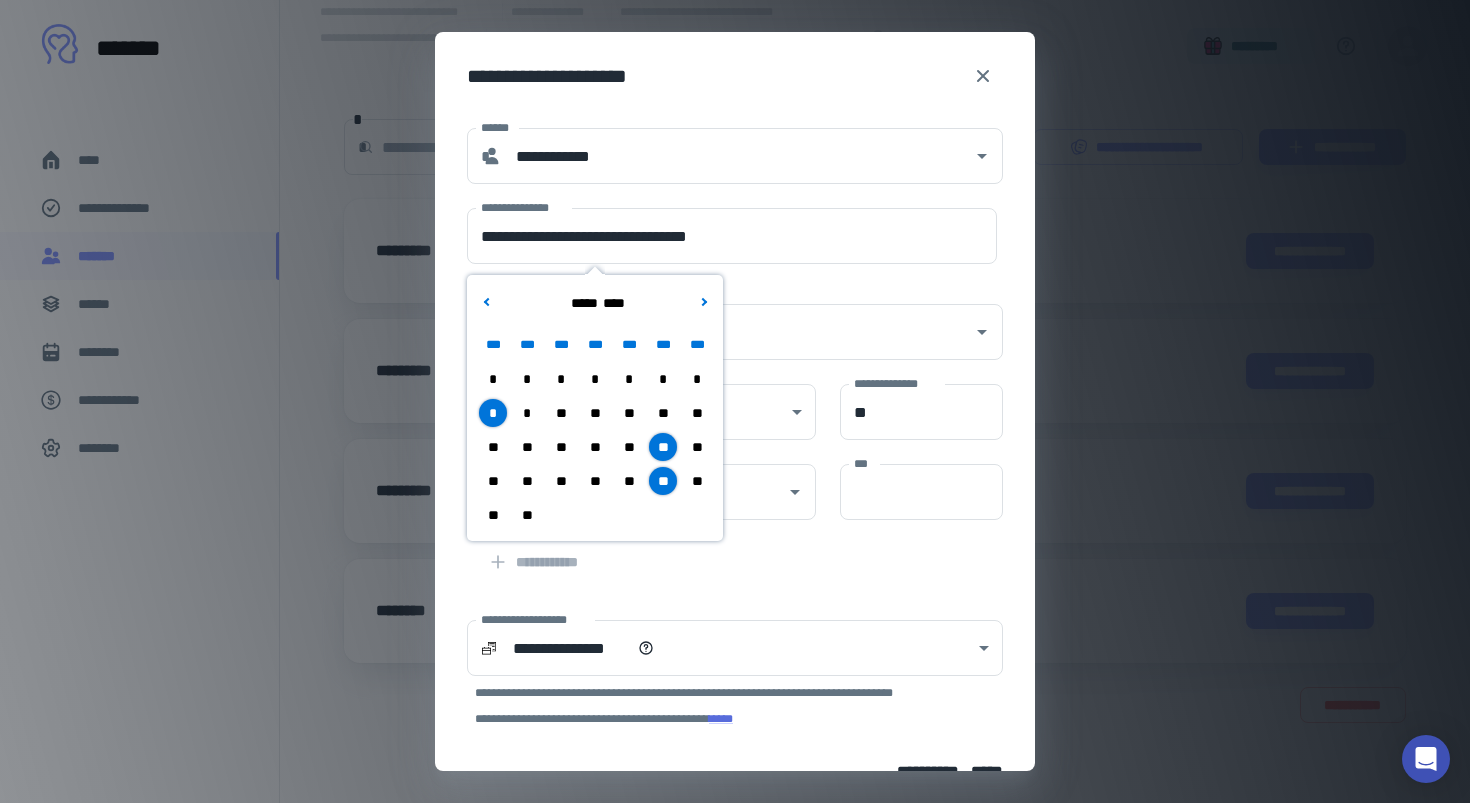 click on "**" at bounding box center (527, 515) 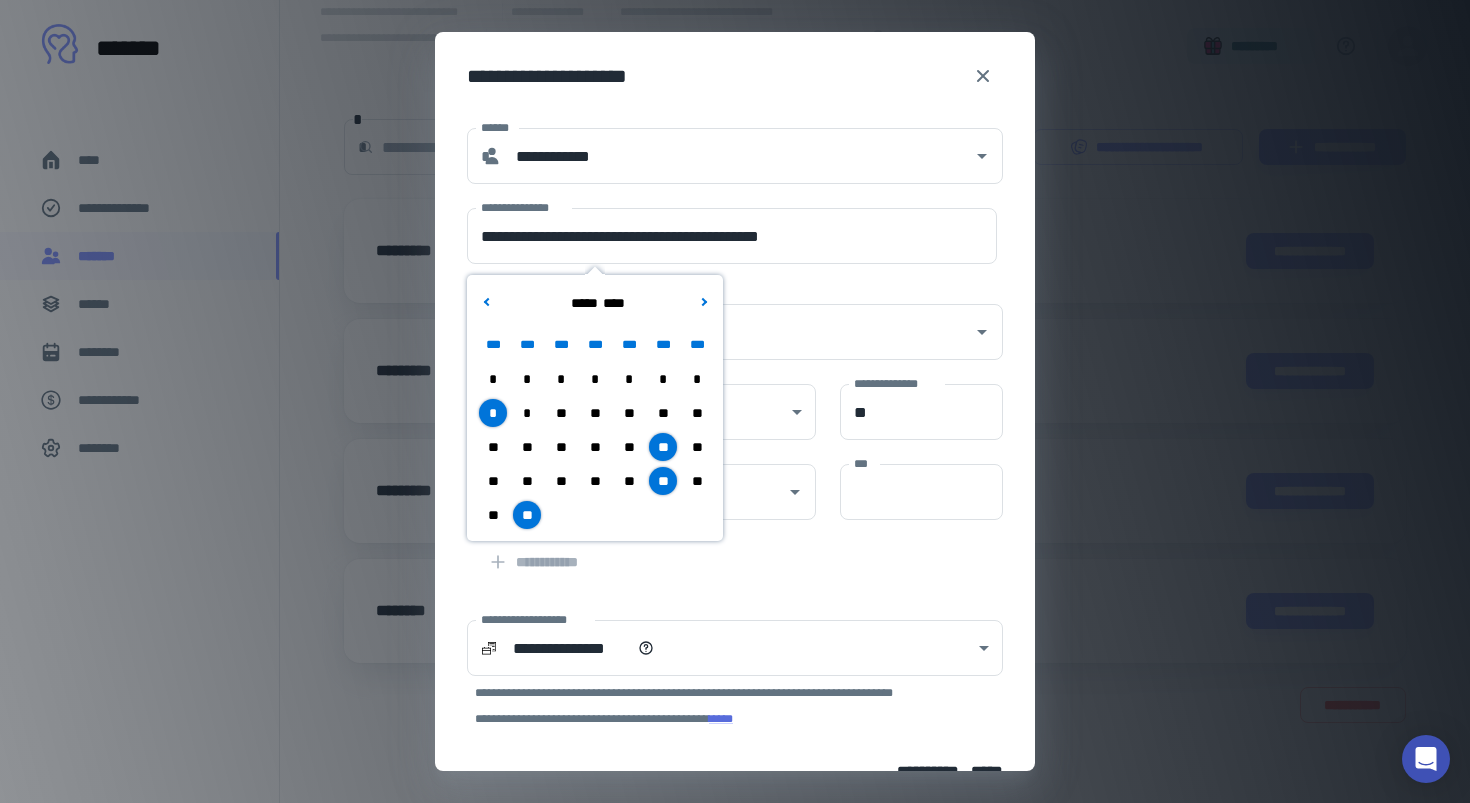 click on "**********" at bounding box center [735, 515] 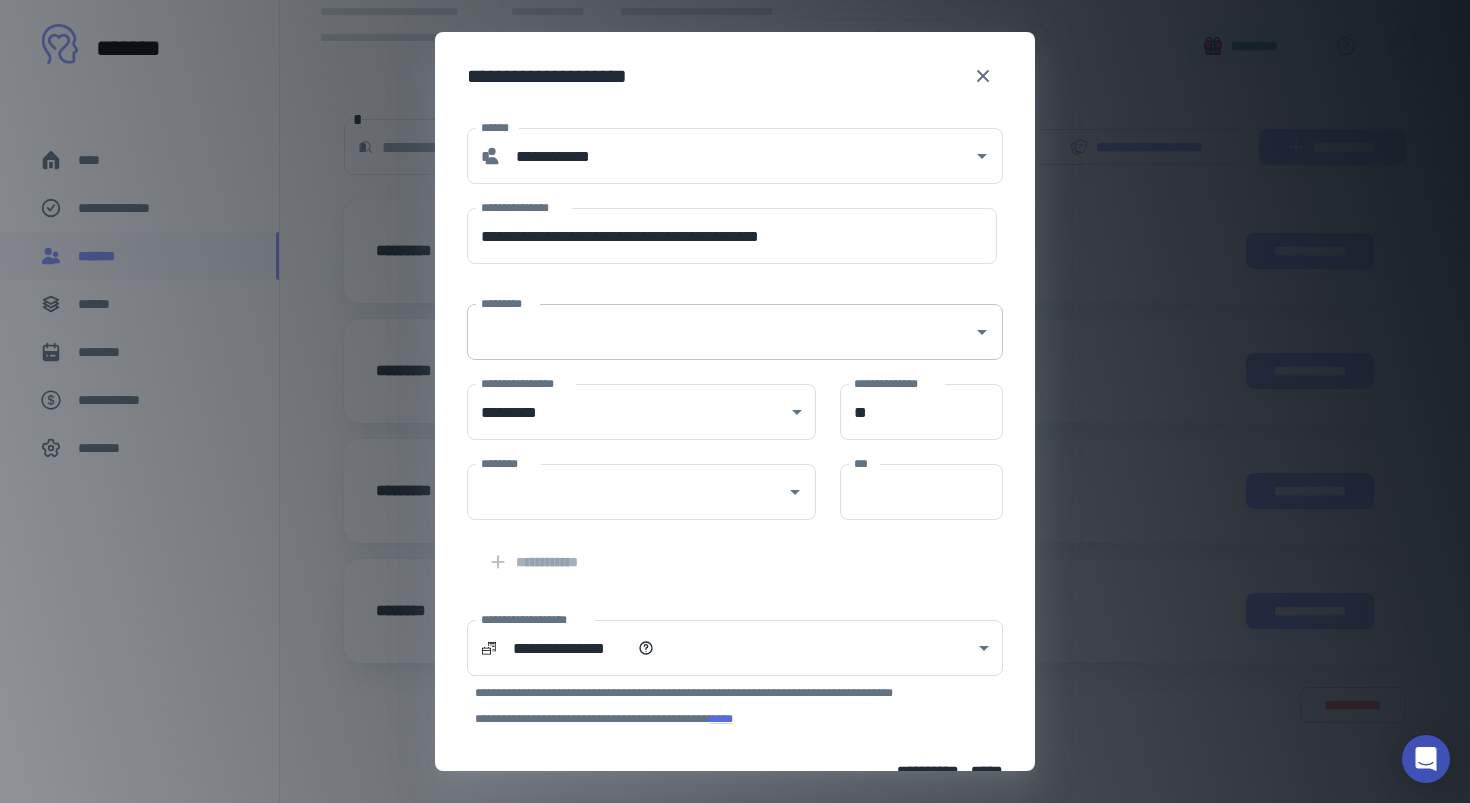 click on "*********" at bounding box center [720, 332] 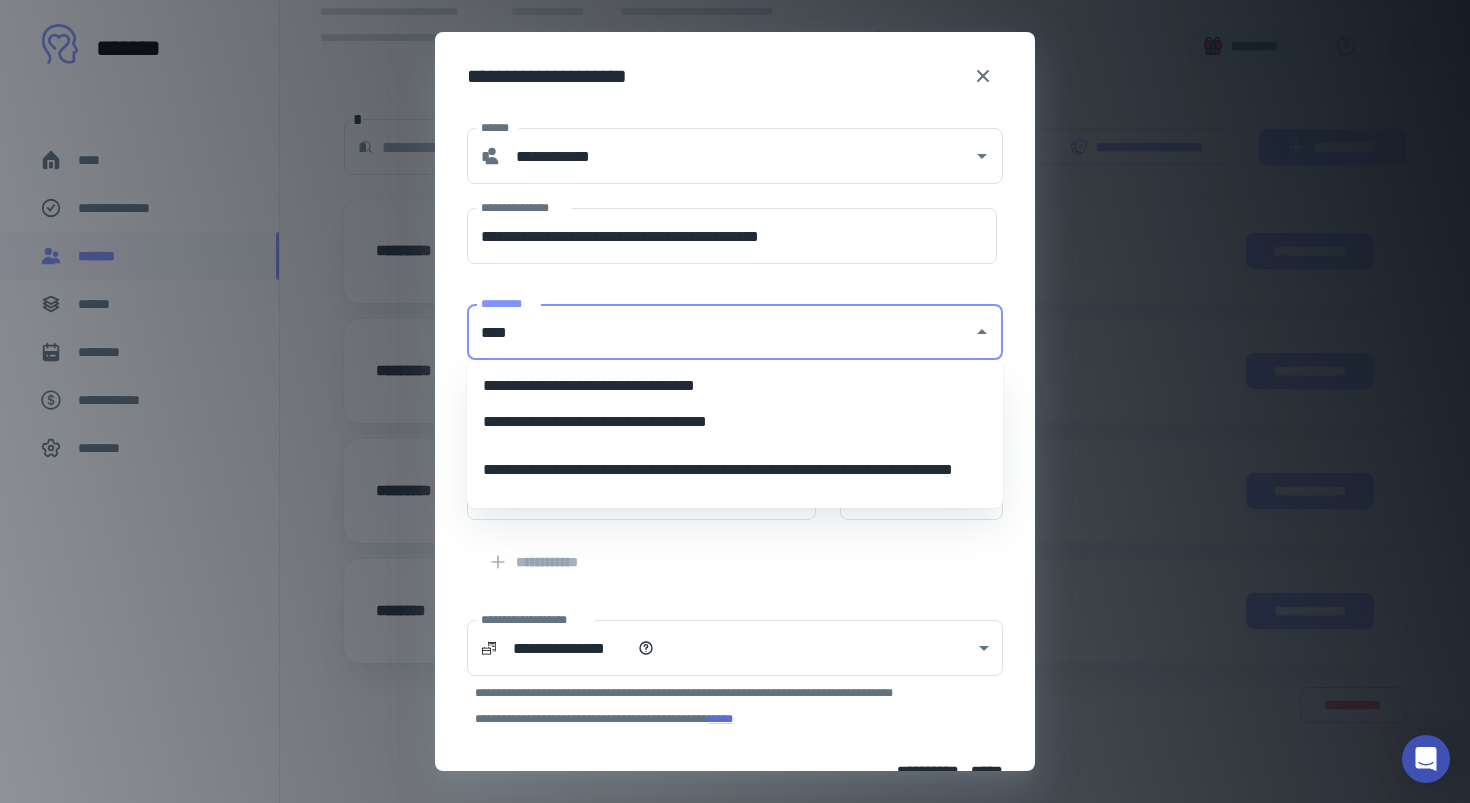 click on "**********" at bounding box center (735, 422) 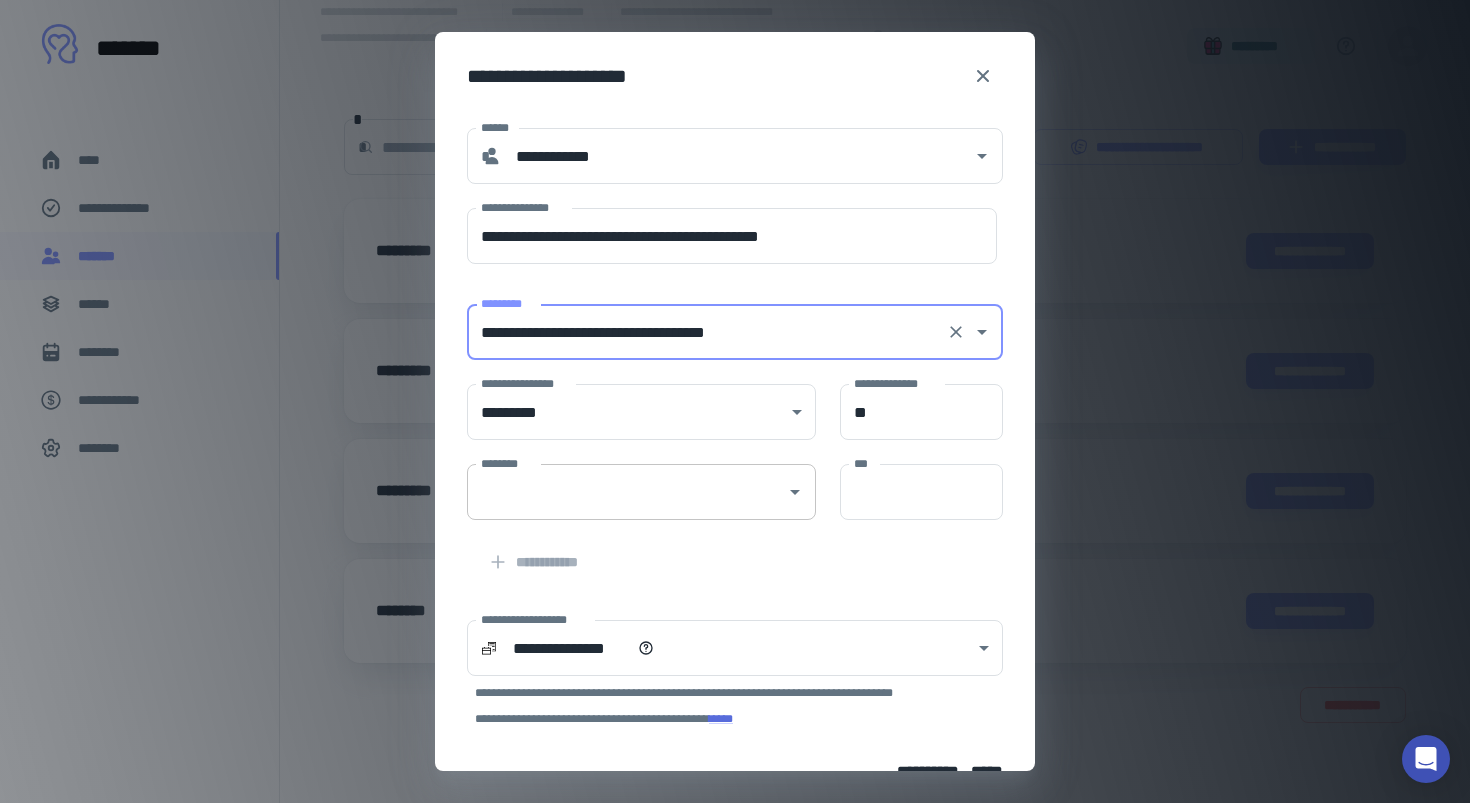 click on "********" at bounding box center [626, 492] 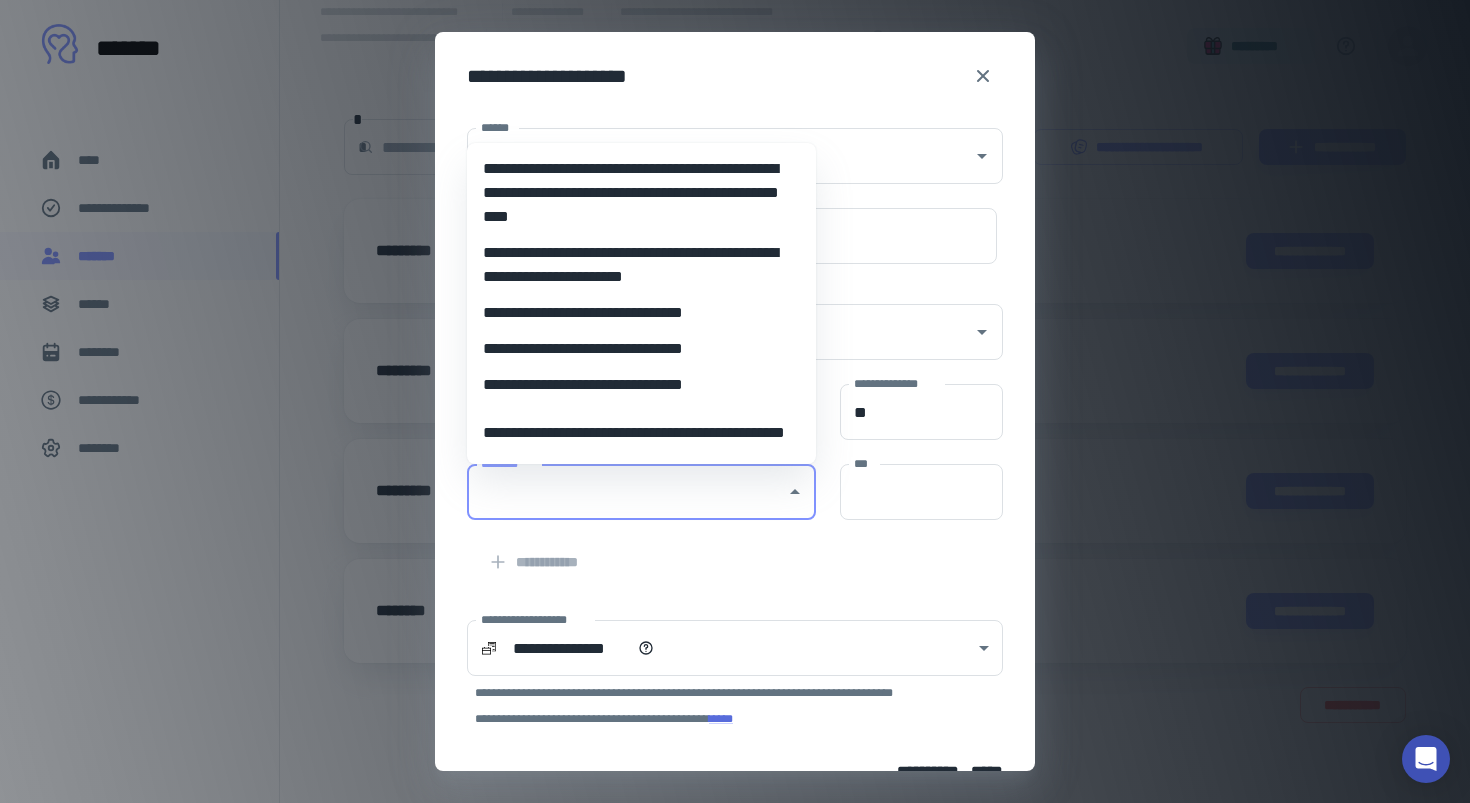 click on "**********" at bounding box center (641, 385) 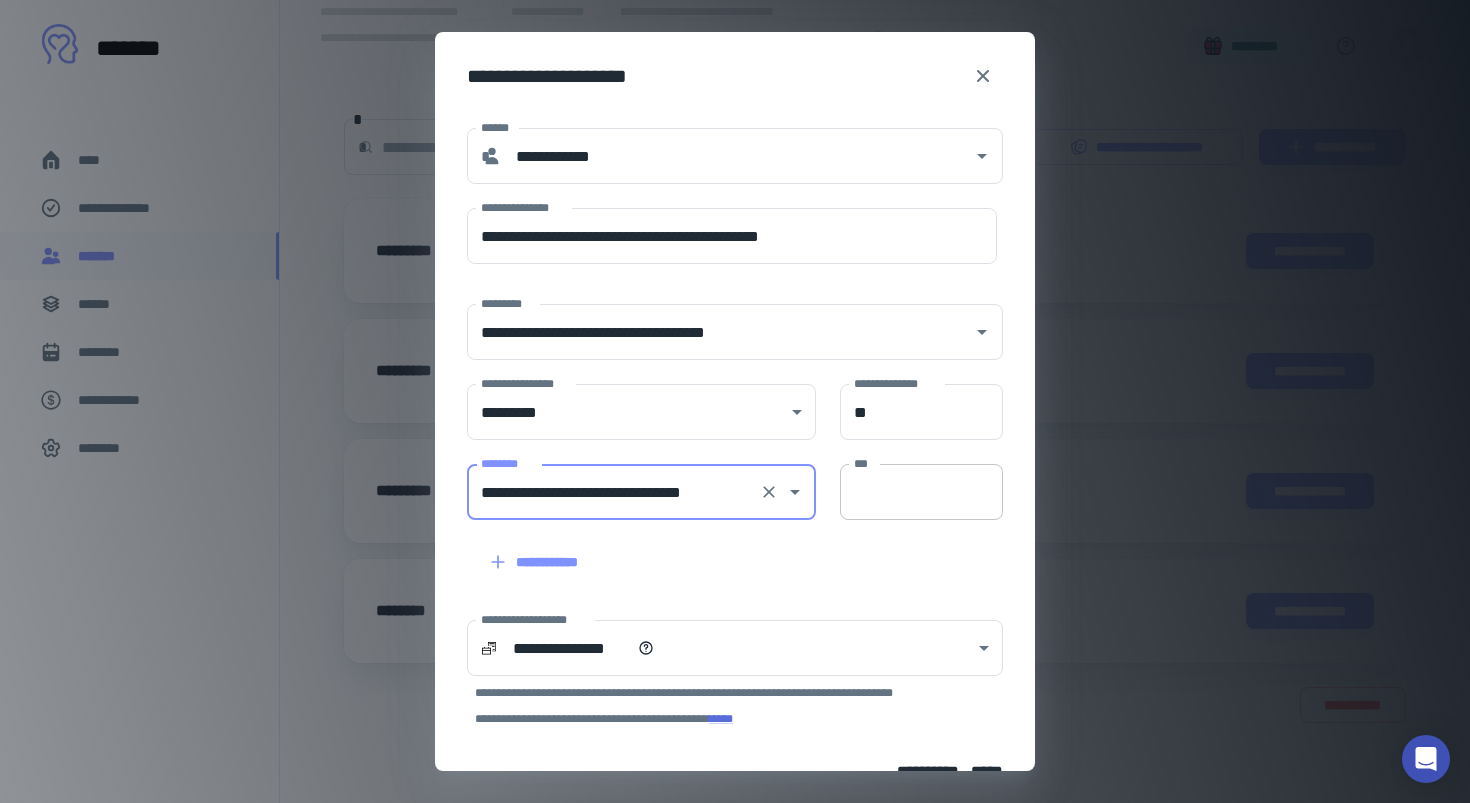 click on "***" at bounding box center [921, 492] 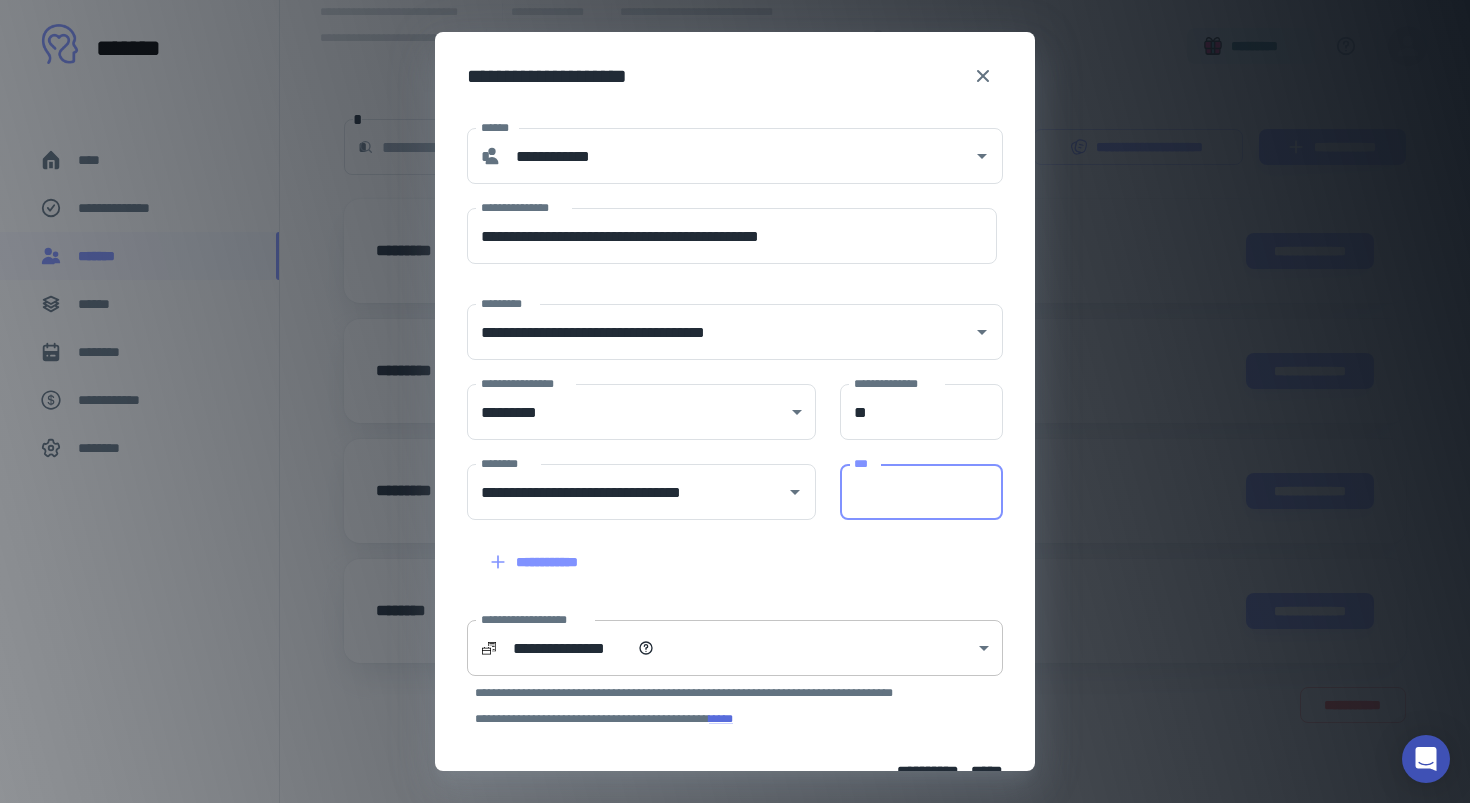 click on "**********" at bounding box center [735, 234] 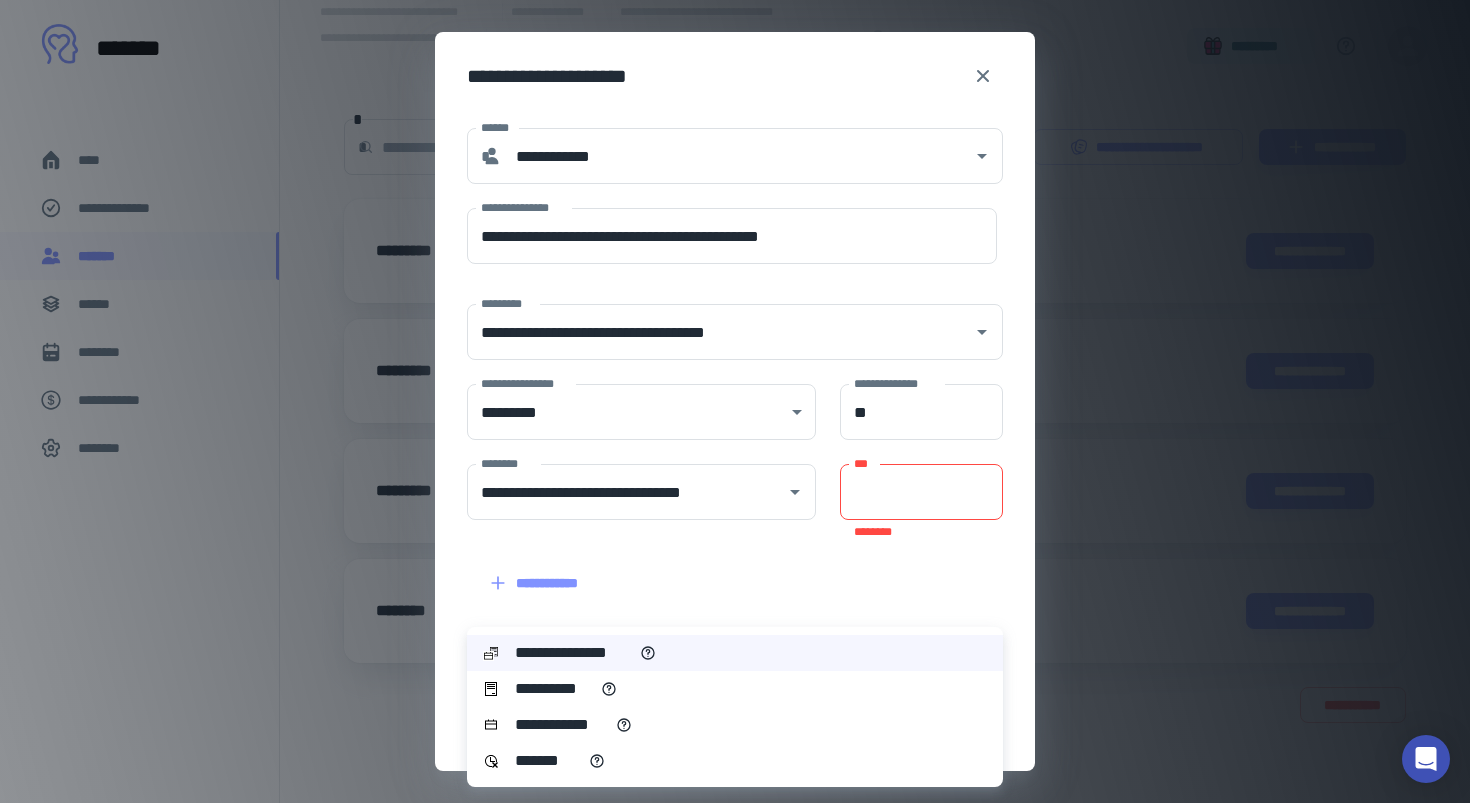 click on "**********" at bounding box center [735, 689] 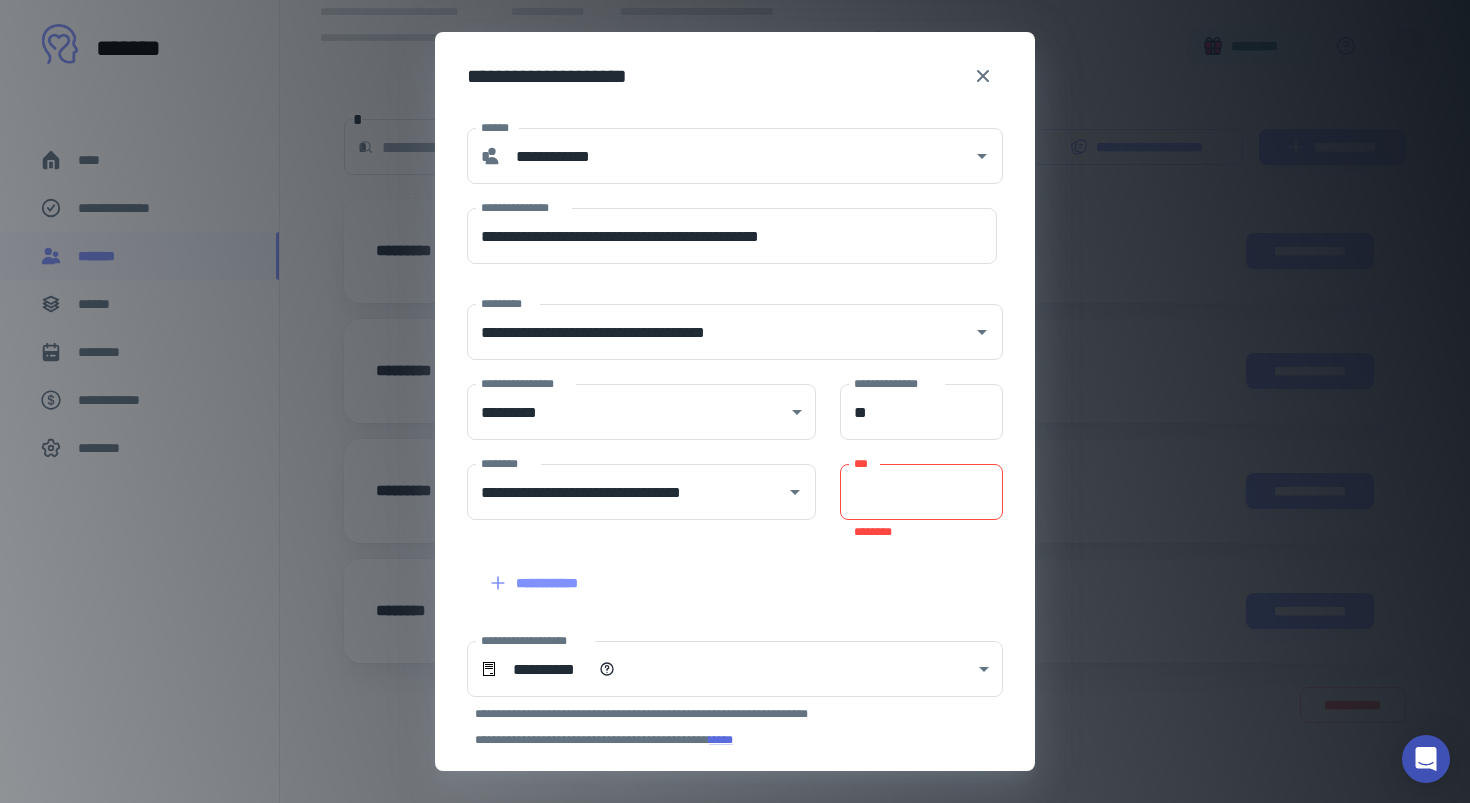click on "**********" at bounding box center [723, 571] 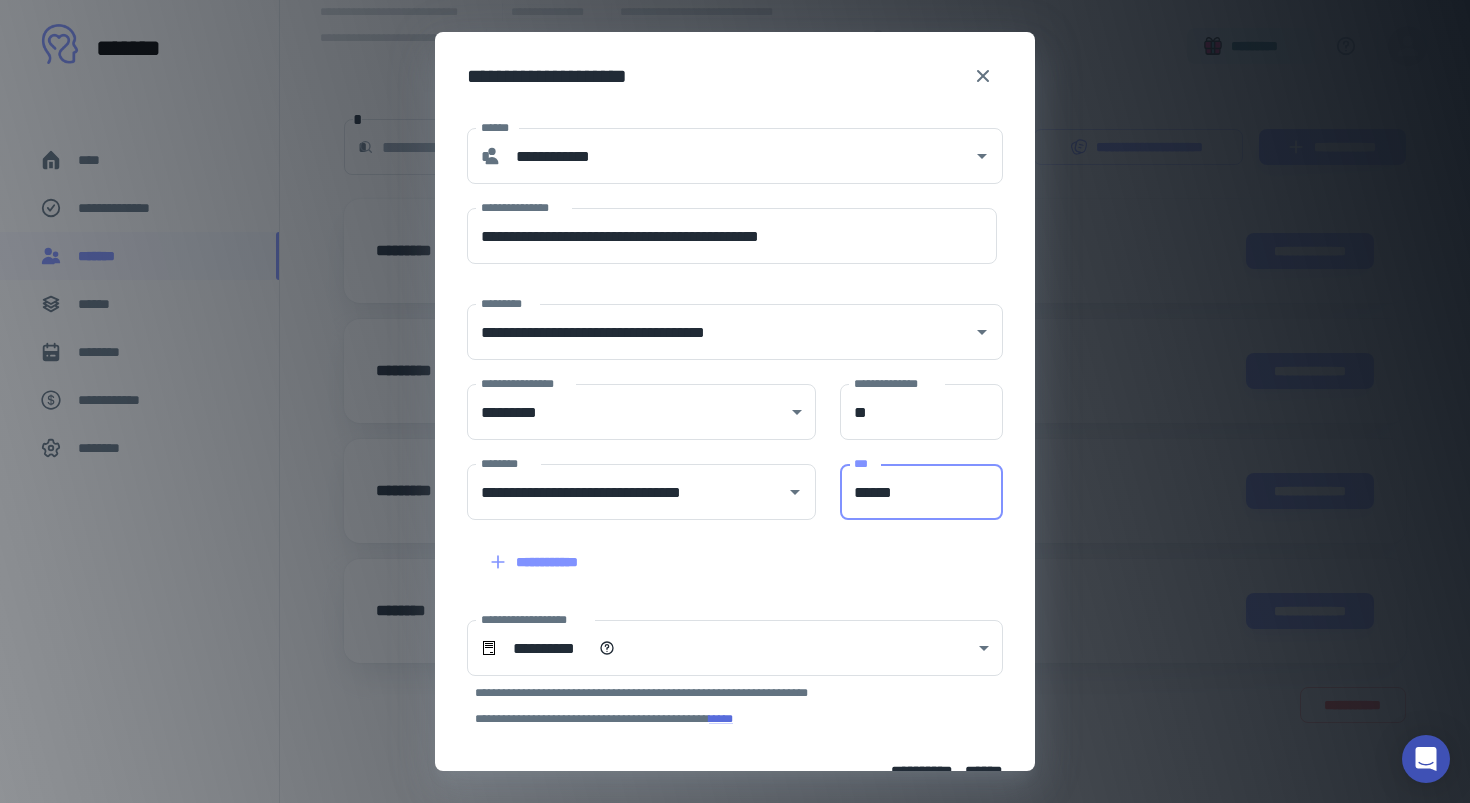 type on "******" 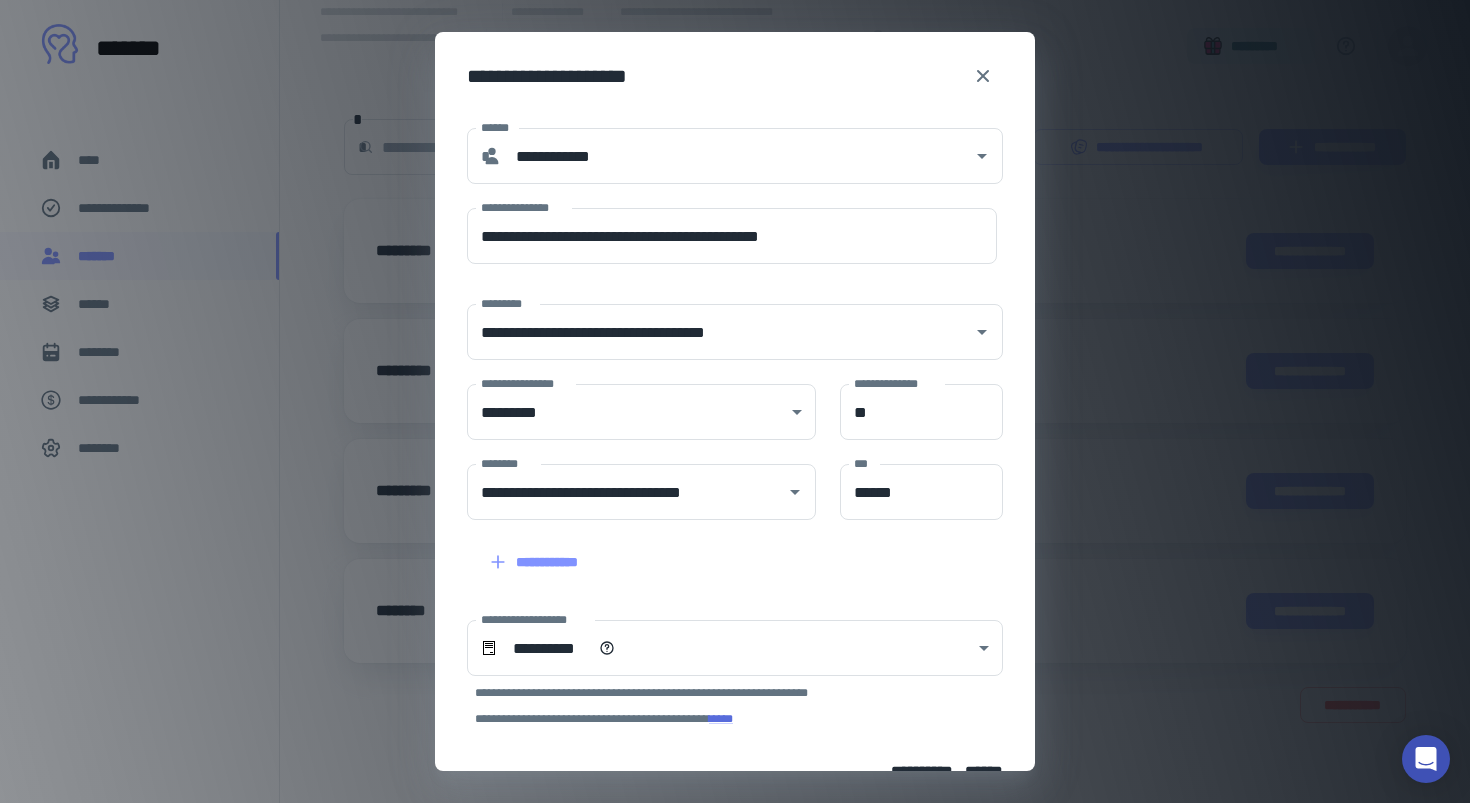 click on "**********" at bounding box center [723, 550] 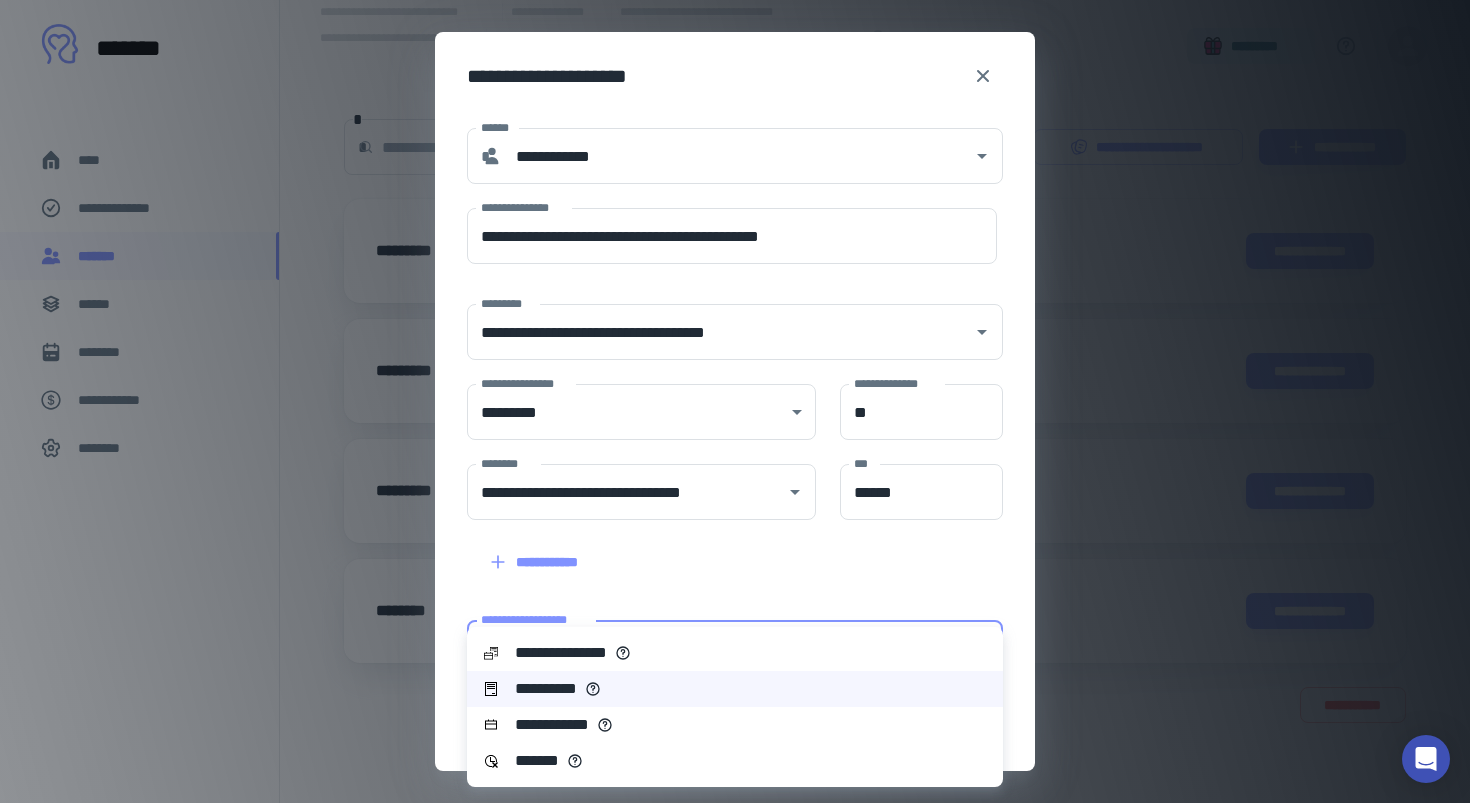 click on "**********" at bounding box center [735, 234] 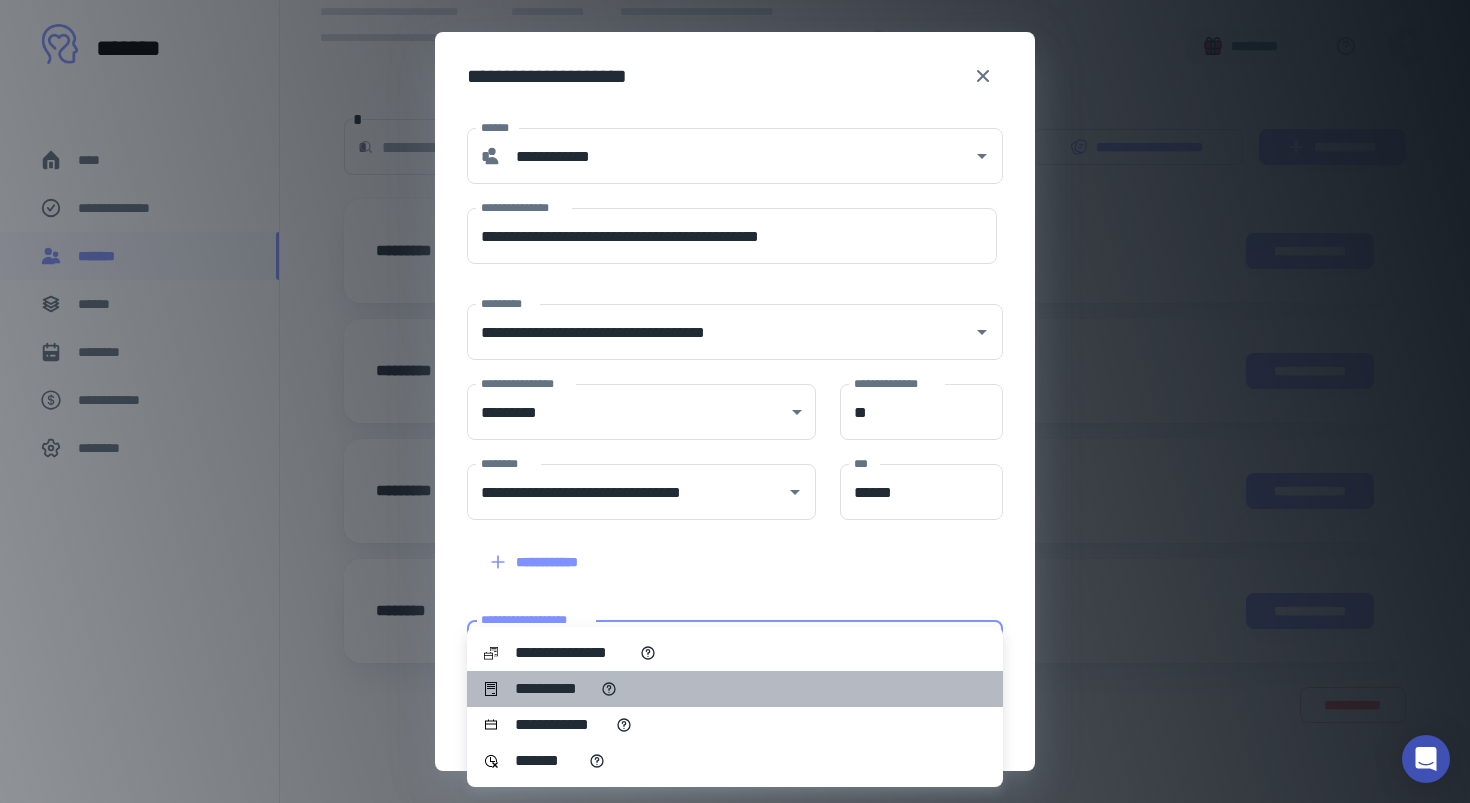 click on "**********" at bounding box center (554, 689) 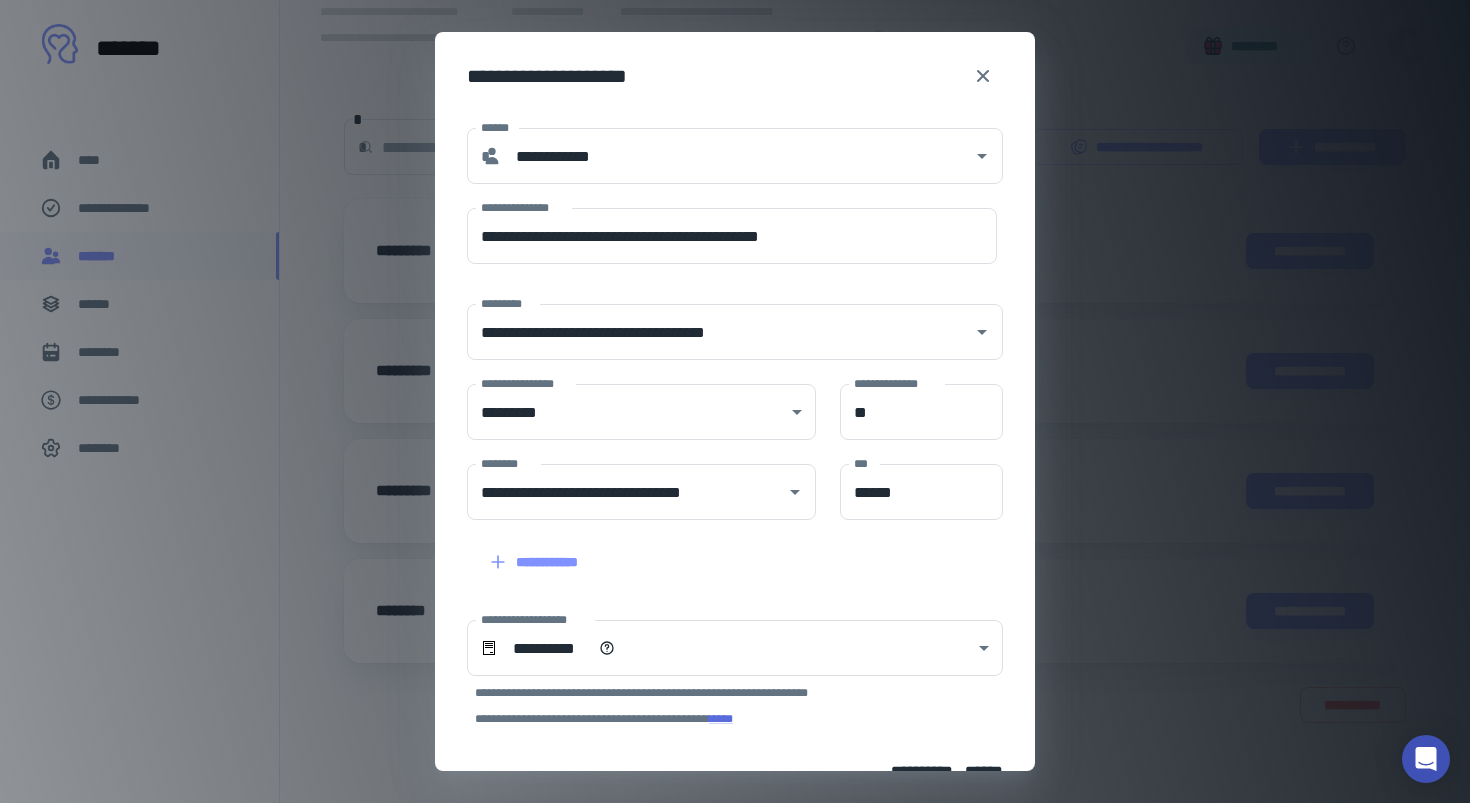click on "**********" at bounding box center (735, 515) 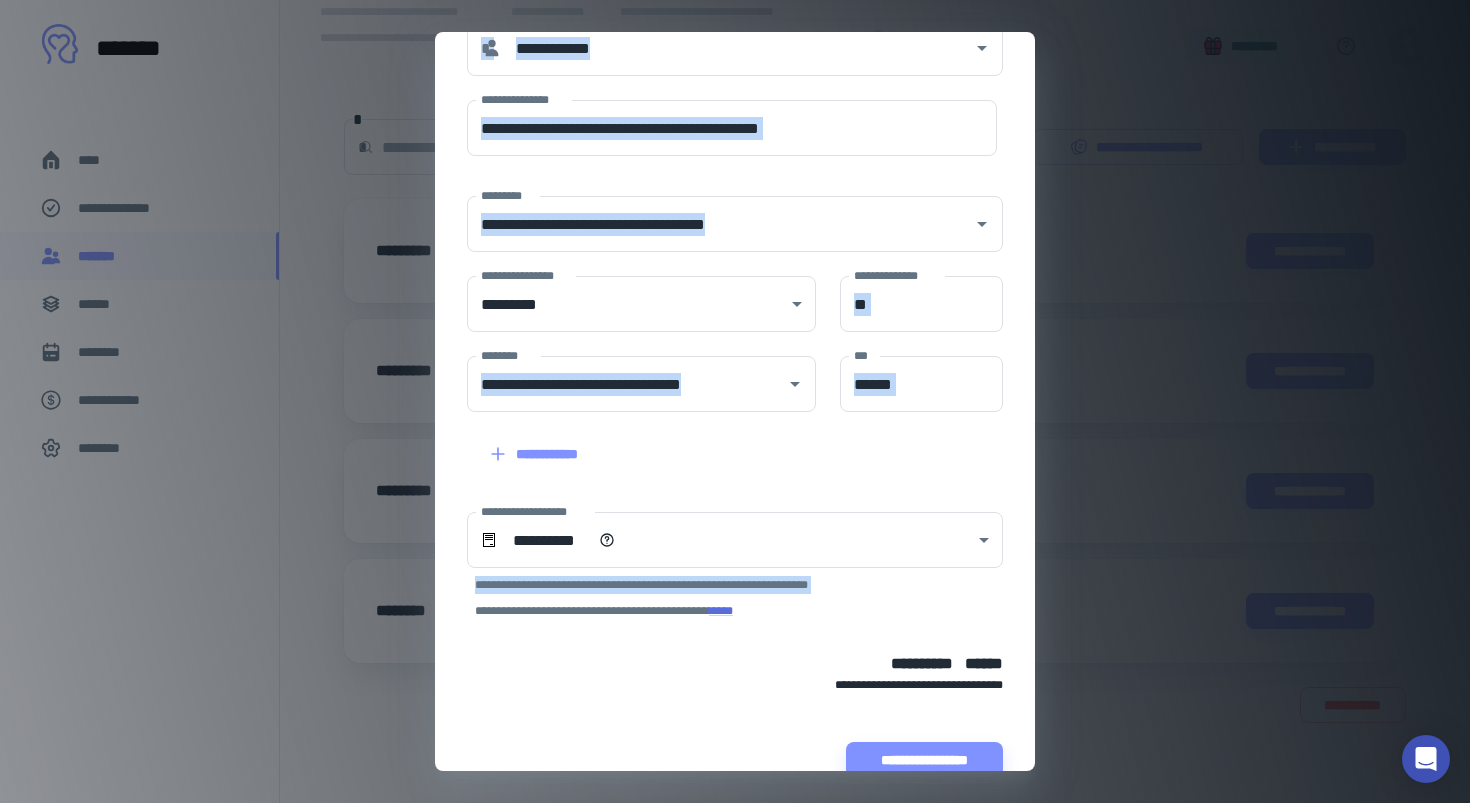 scroll, scrollTop: 147, scrollLeft: 0, axis: vertical 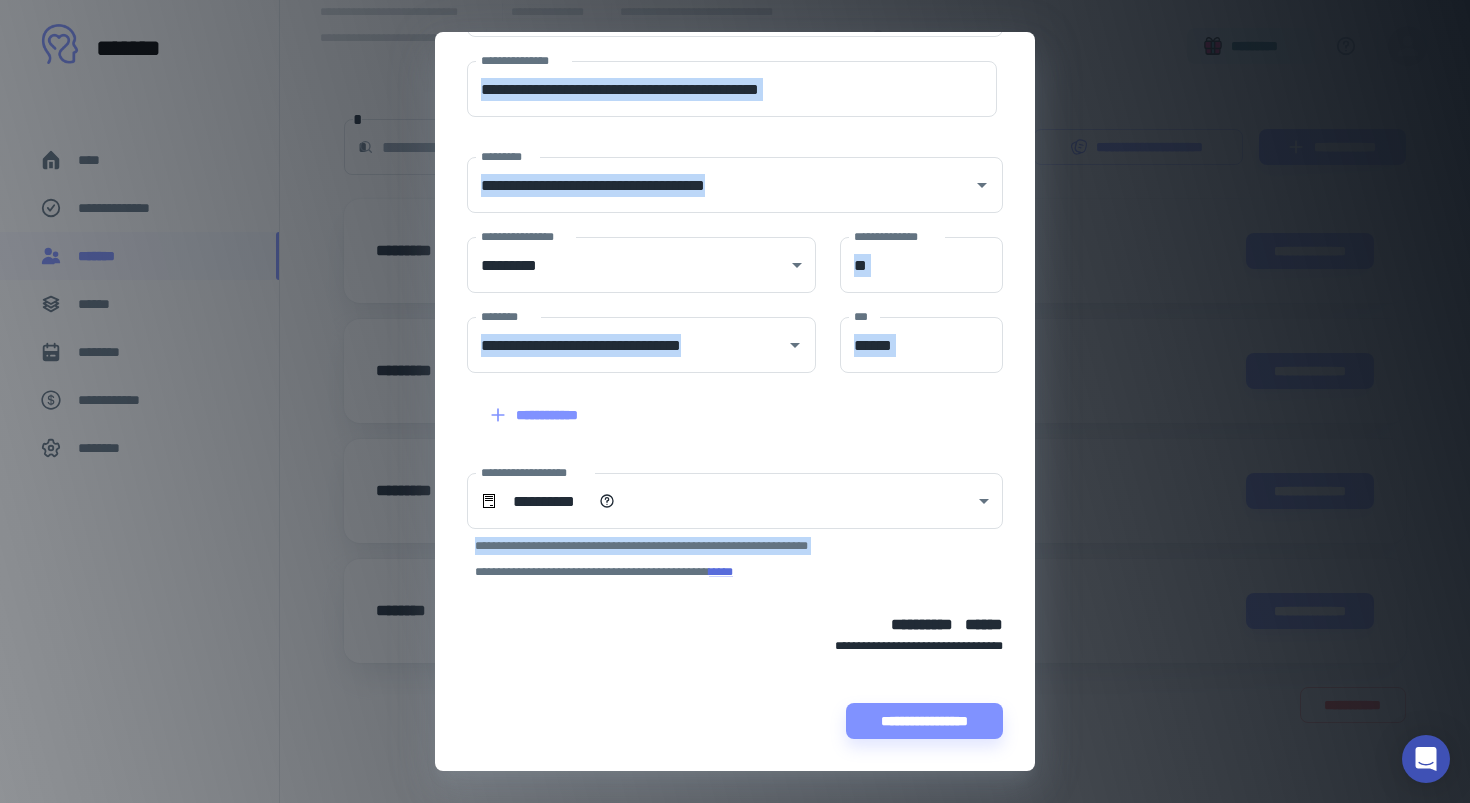 drag, startPoint x: 1009, startPoint y: 709, endPoint x: 1004, endPoint y: 809, distance: 100.12492 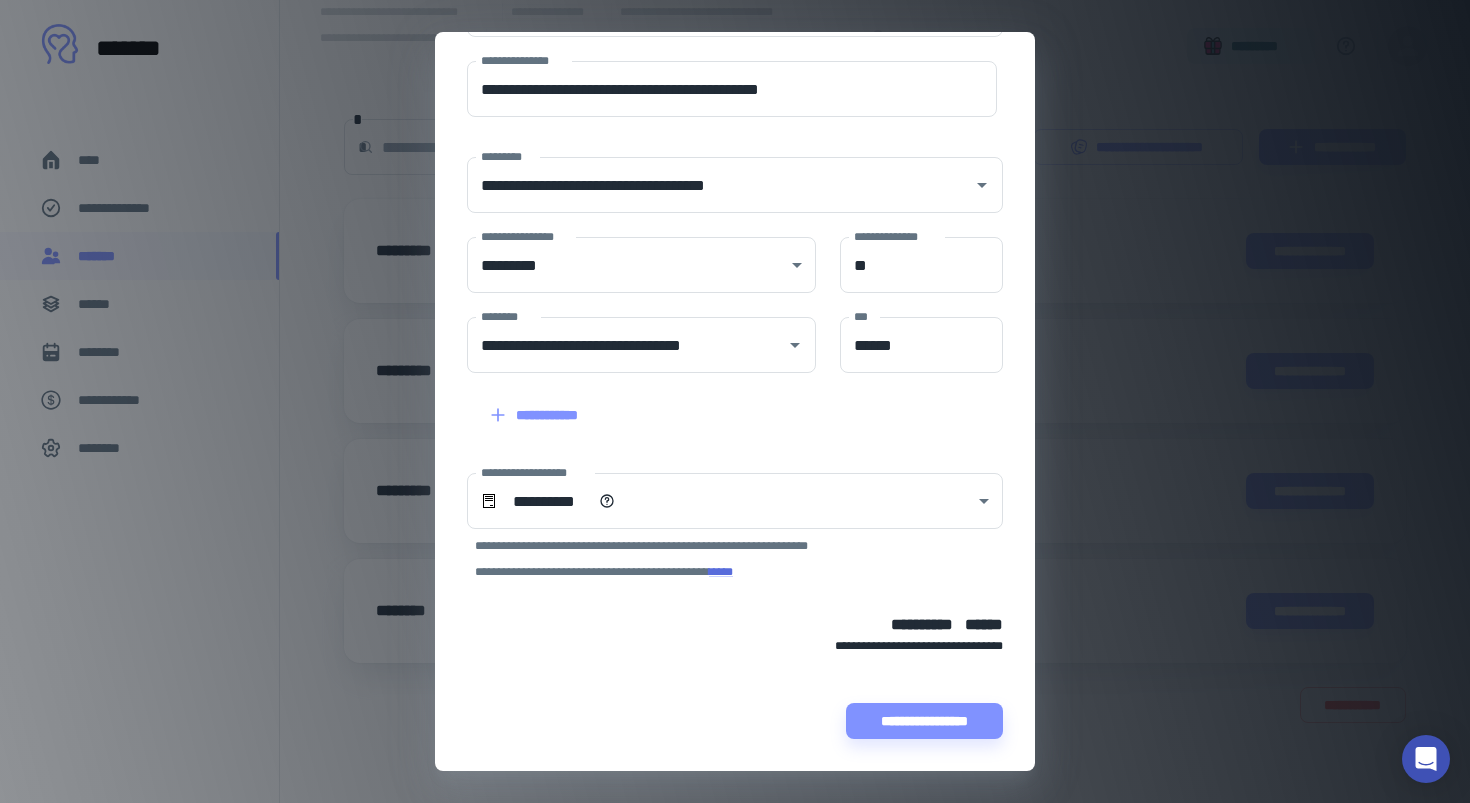 click at bounding box center [723, 667] 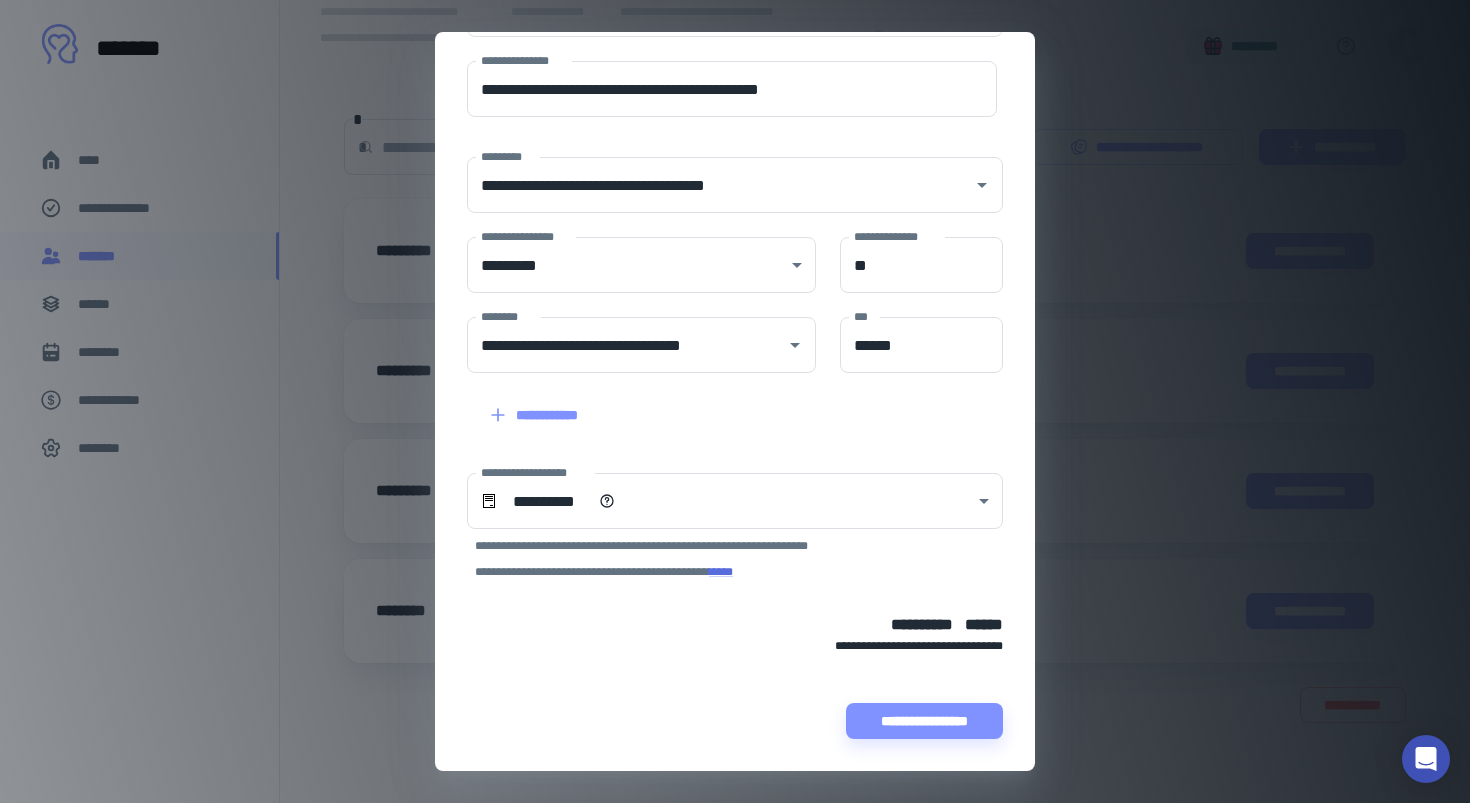 click on "**********" at bounding box center (735, 401) 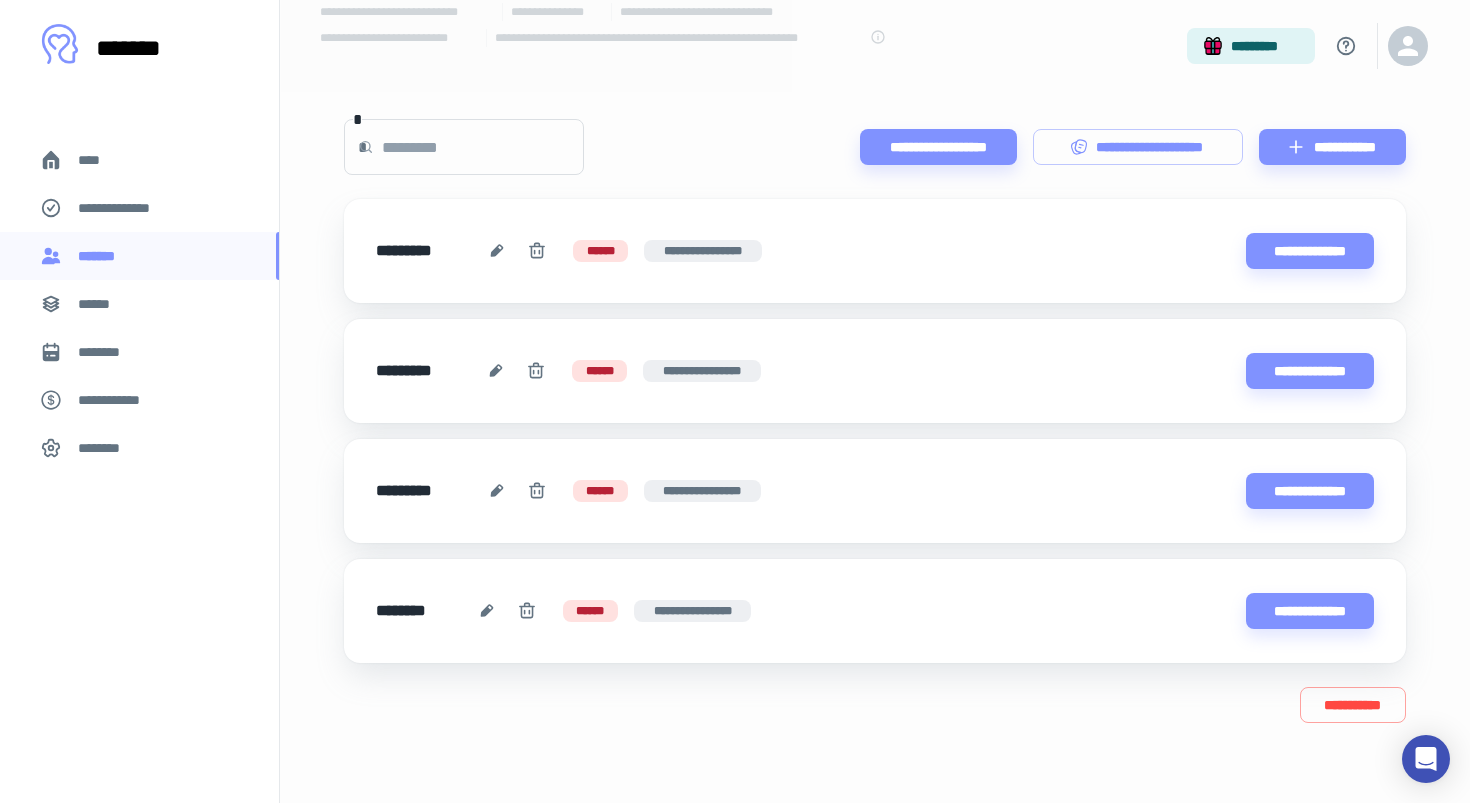 click on "********" at bounding box center [105, 448] 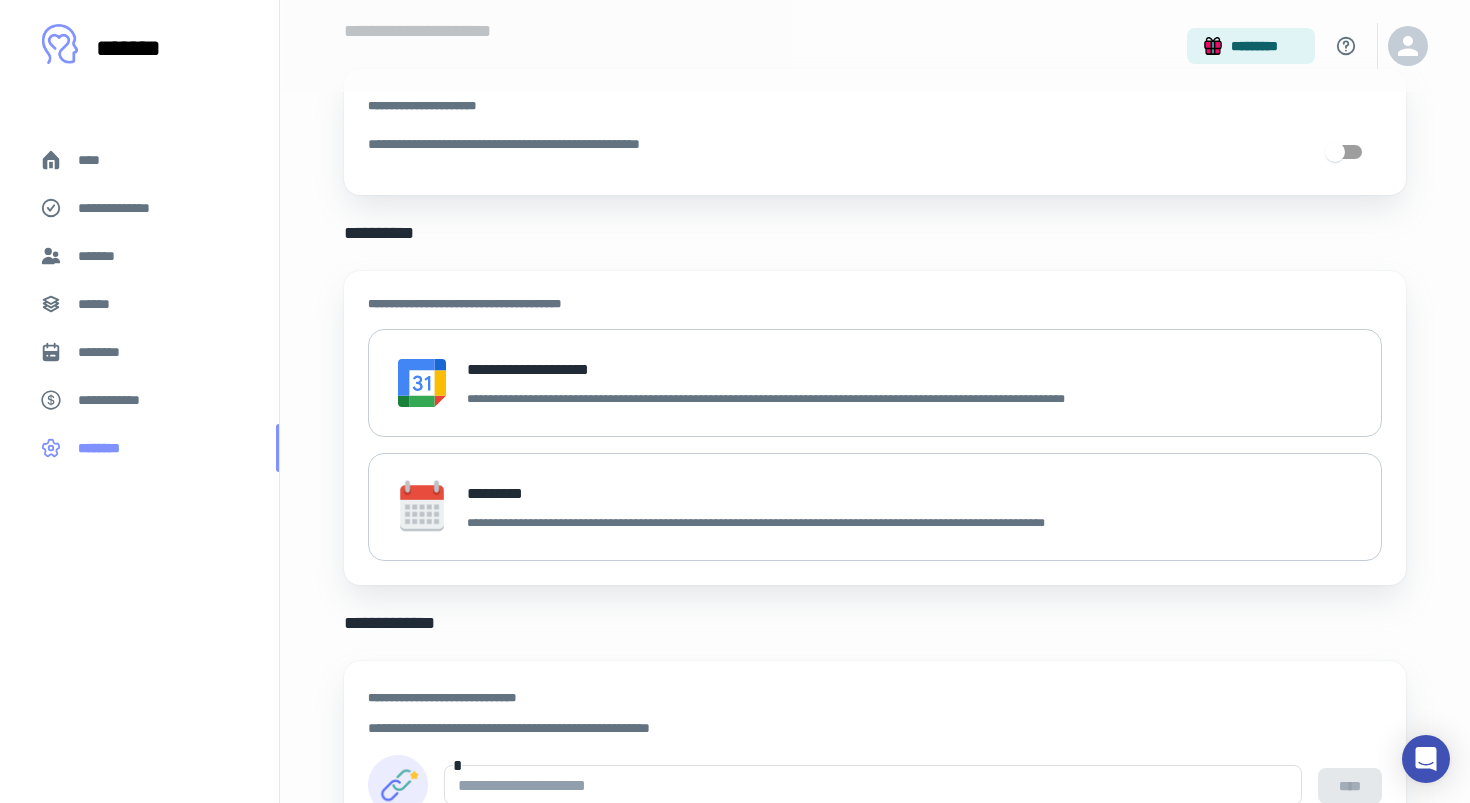 scroll, scrollTop: 0, scrollLeft: 0, axis: both 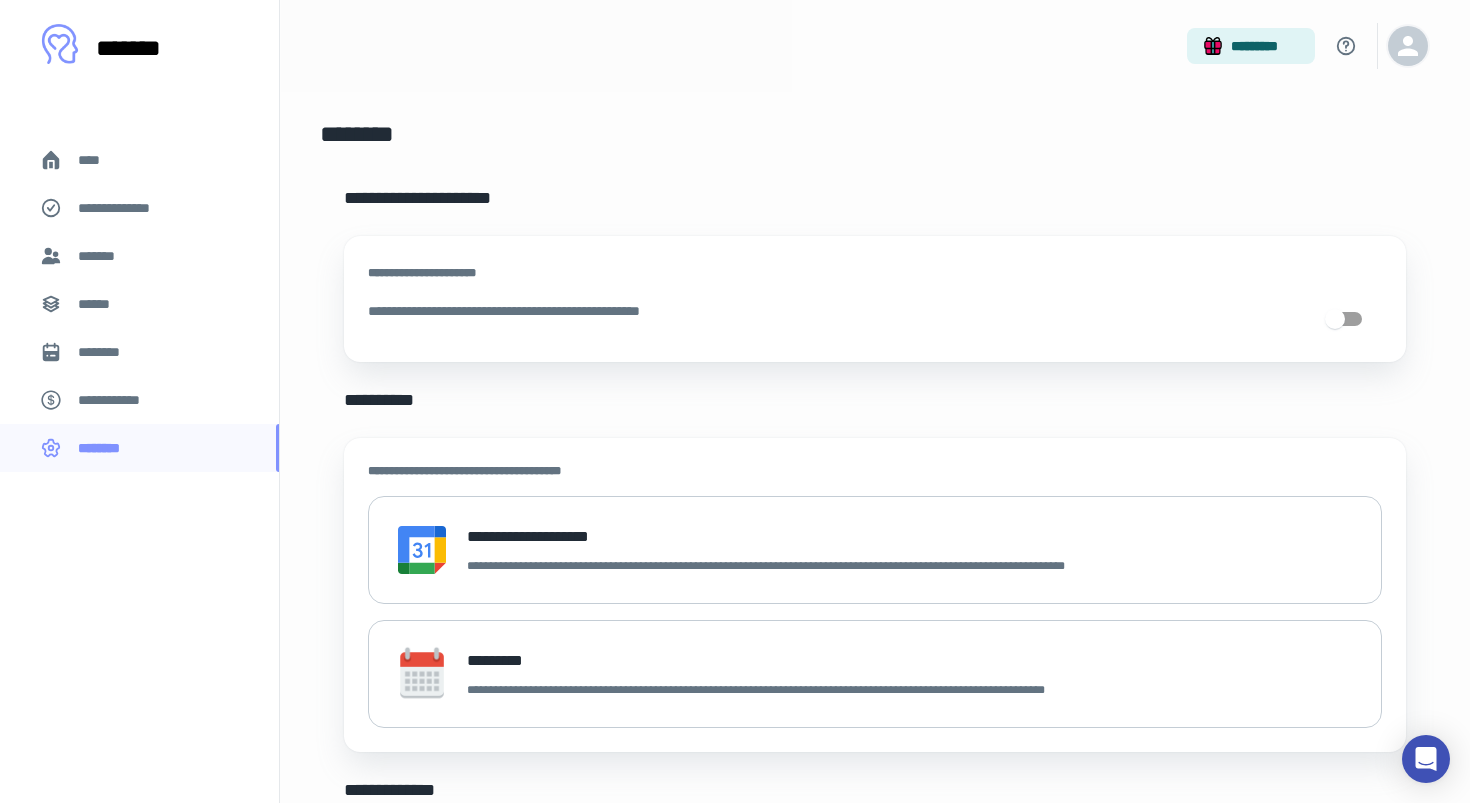 click 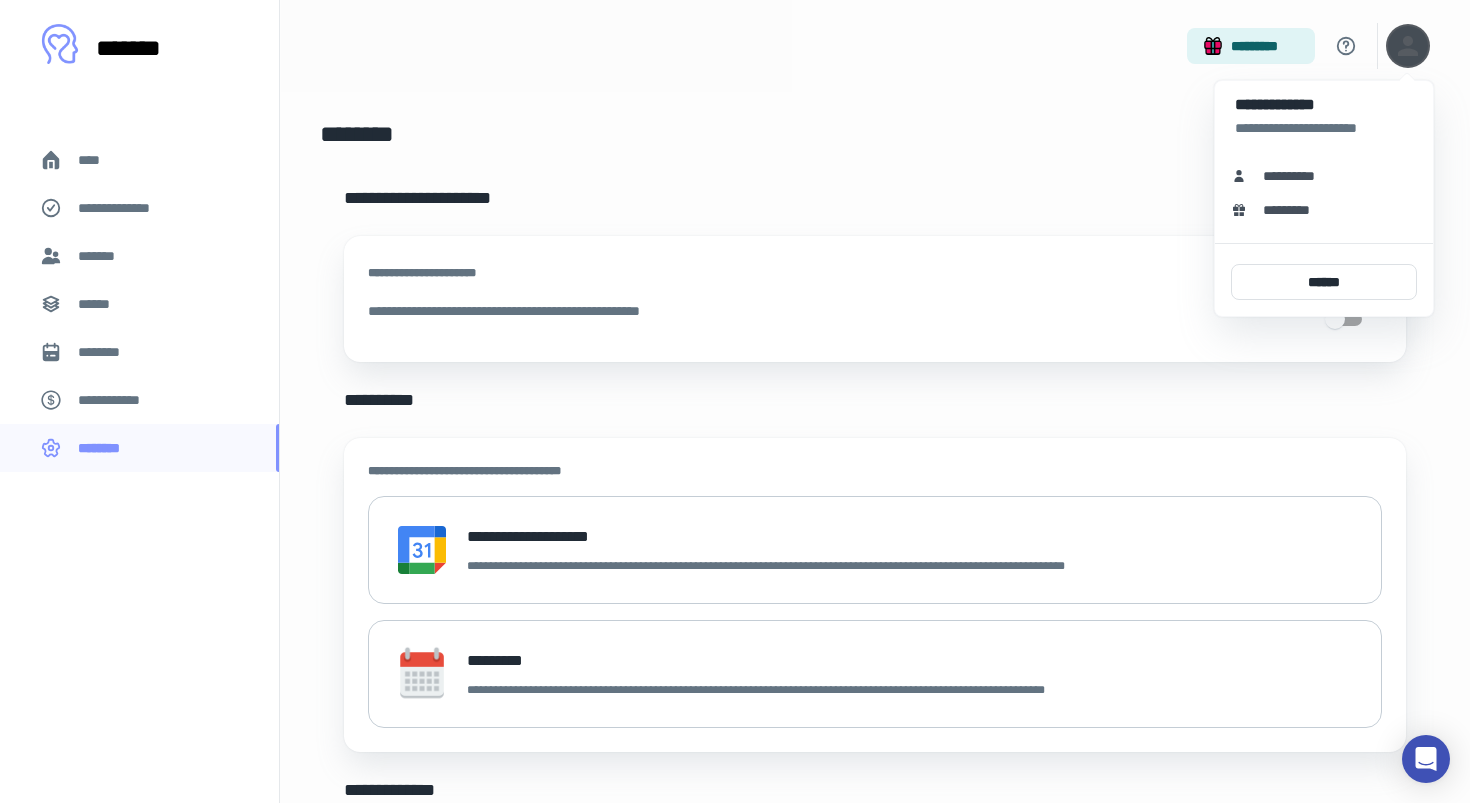 click on "**********" at bounding box center [1296, 176] 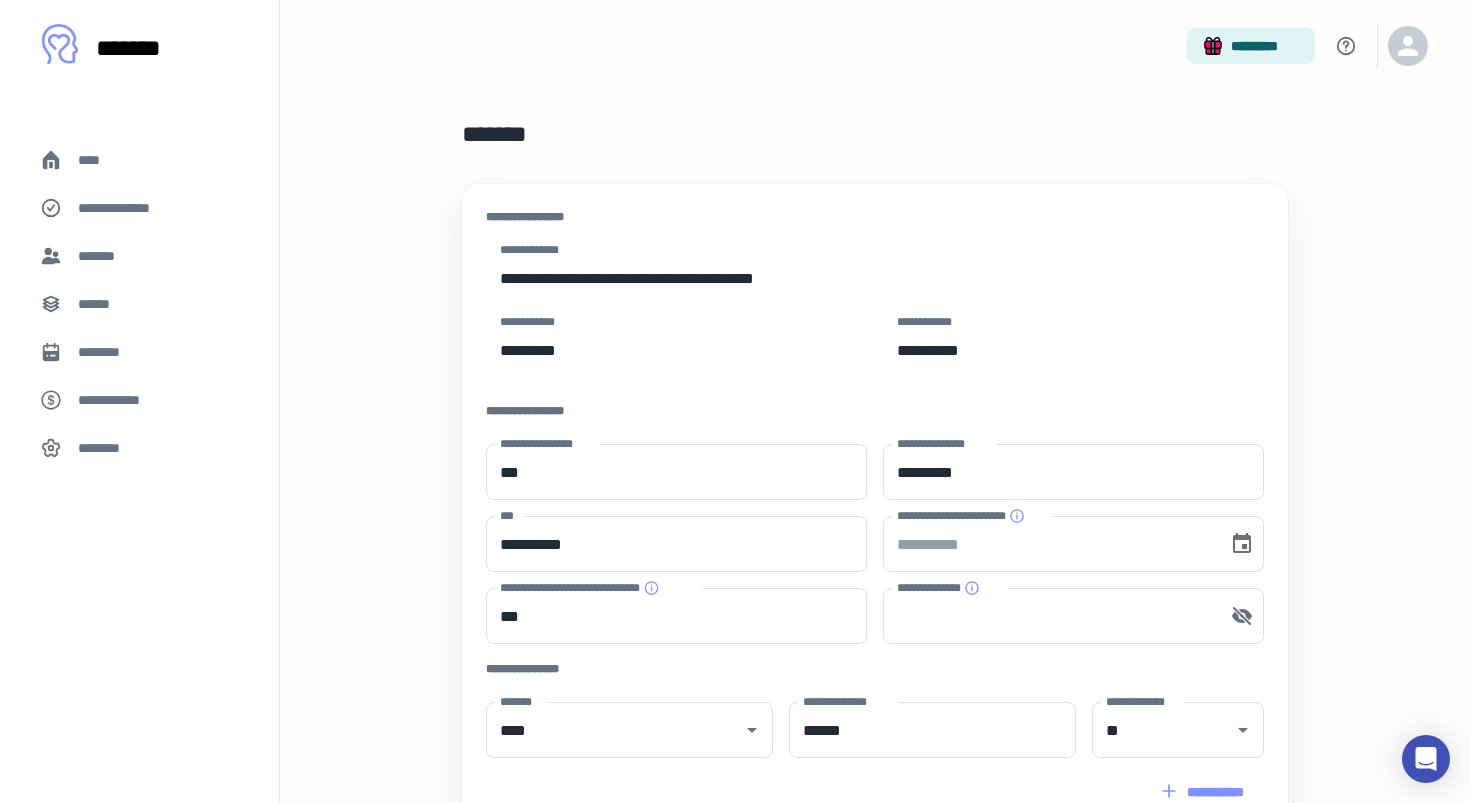 type 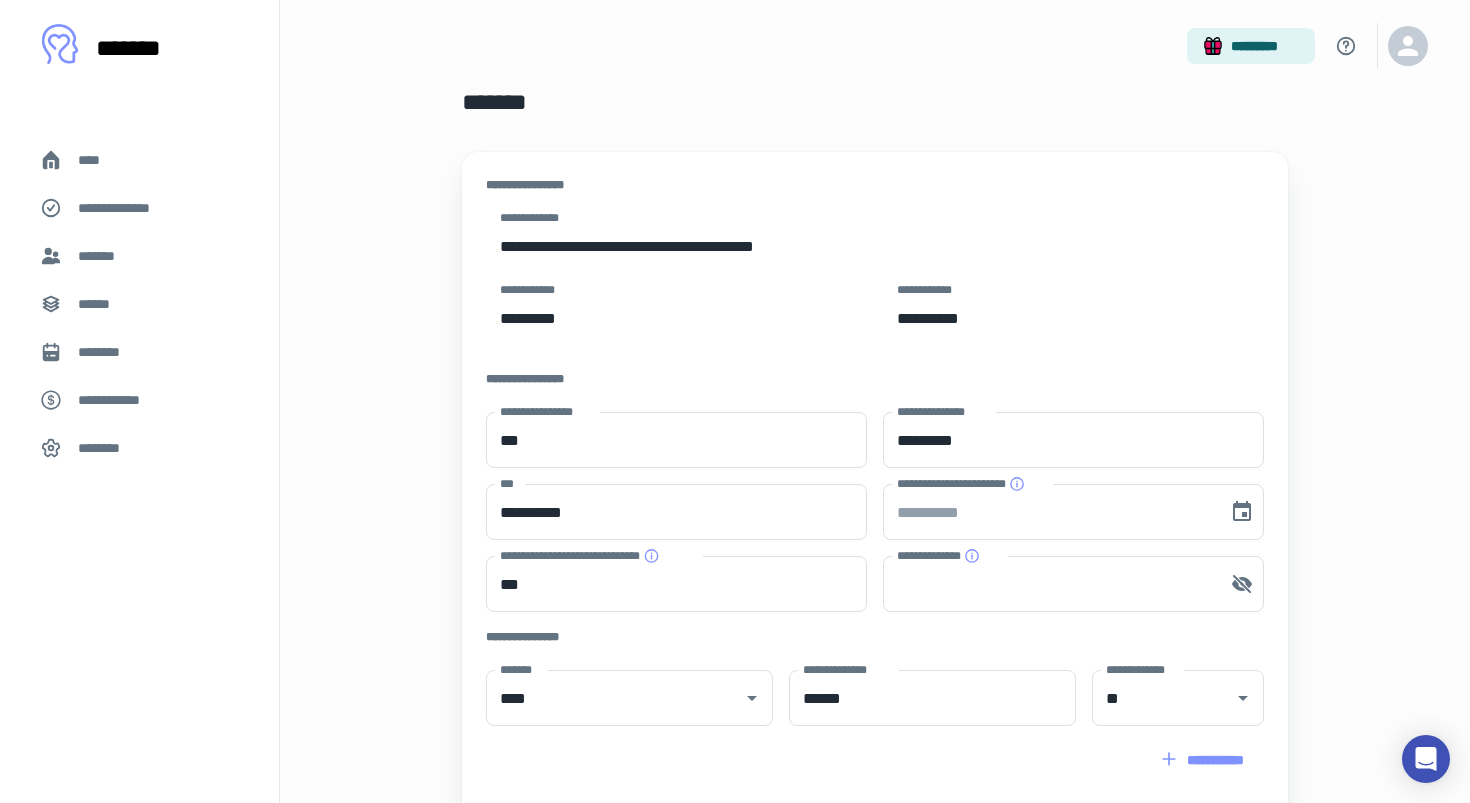 scroll, scrollTop: -2, scrollLeft: 0, axis: vertical 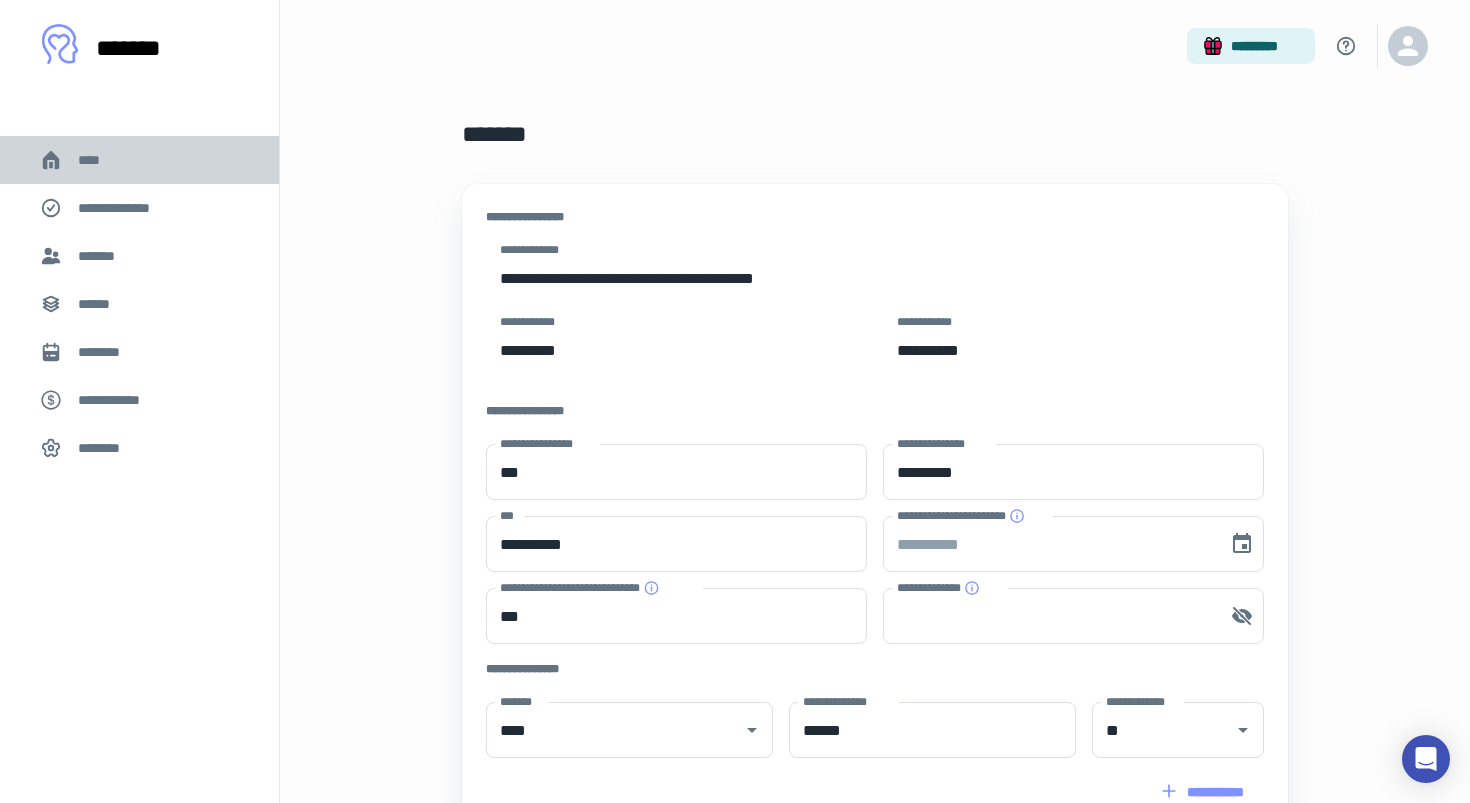 click on "****" at bounding box center (97, 160) 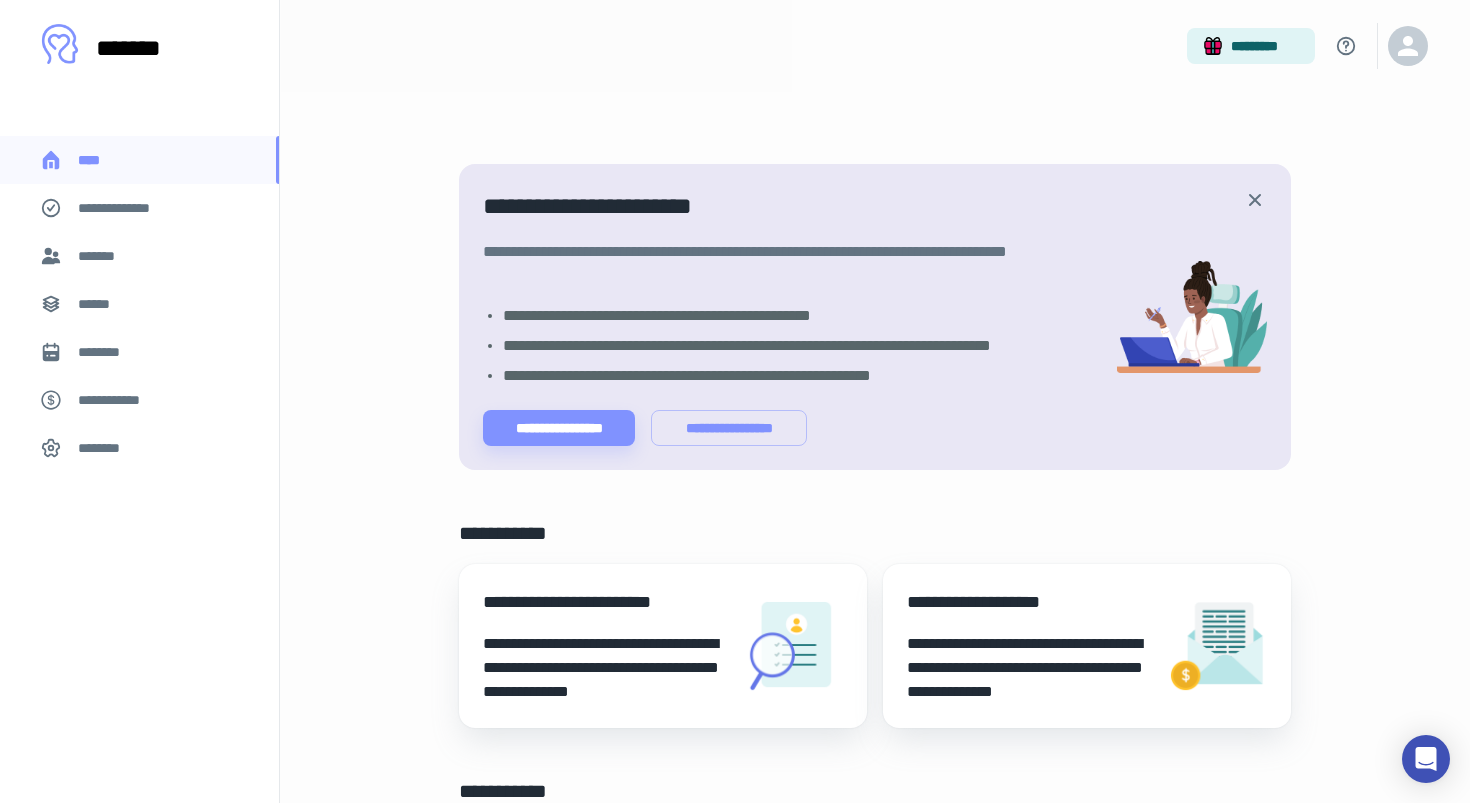 click on "*******" at bounding box center [101, 256] 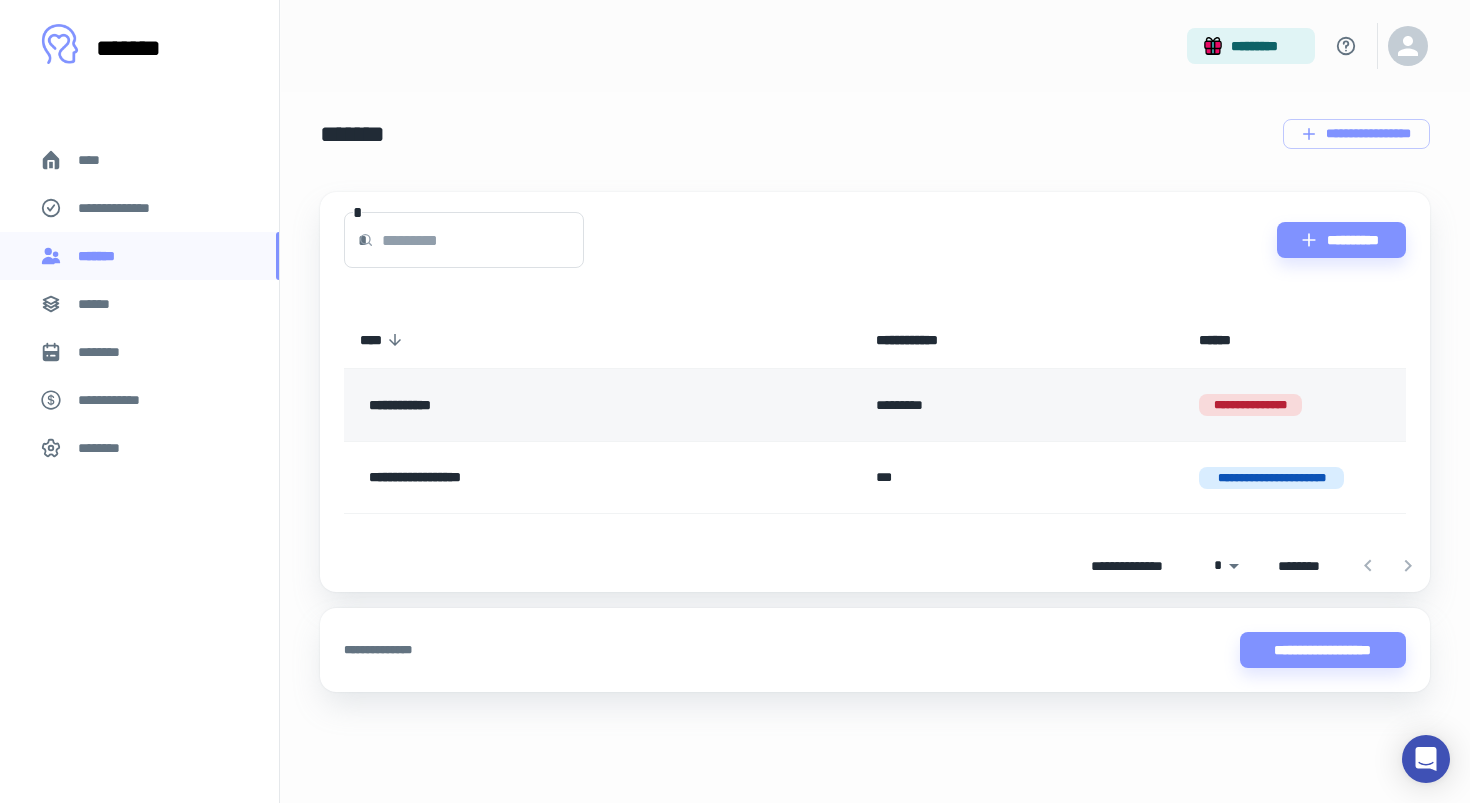 click on "**********" at bounding box center (549, 405) 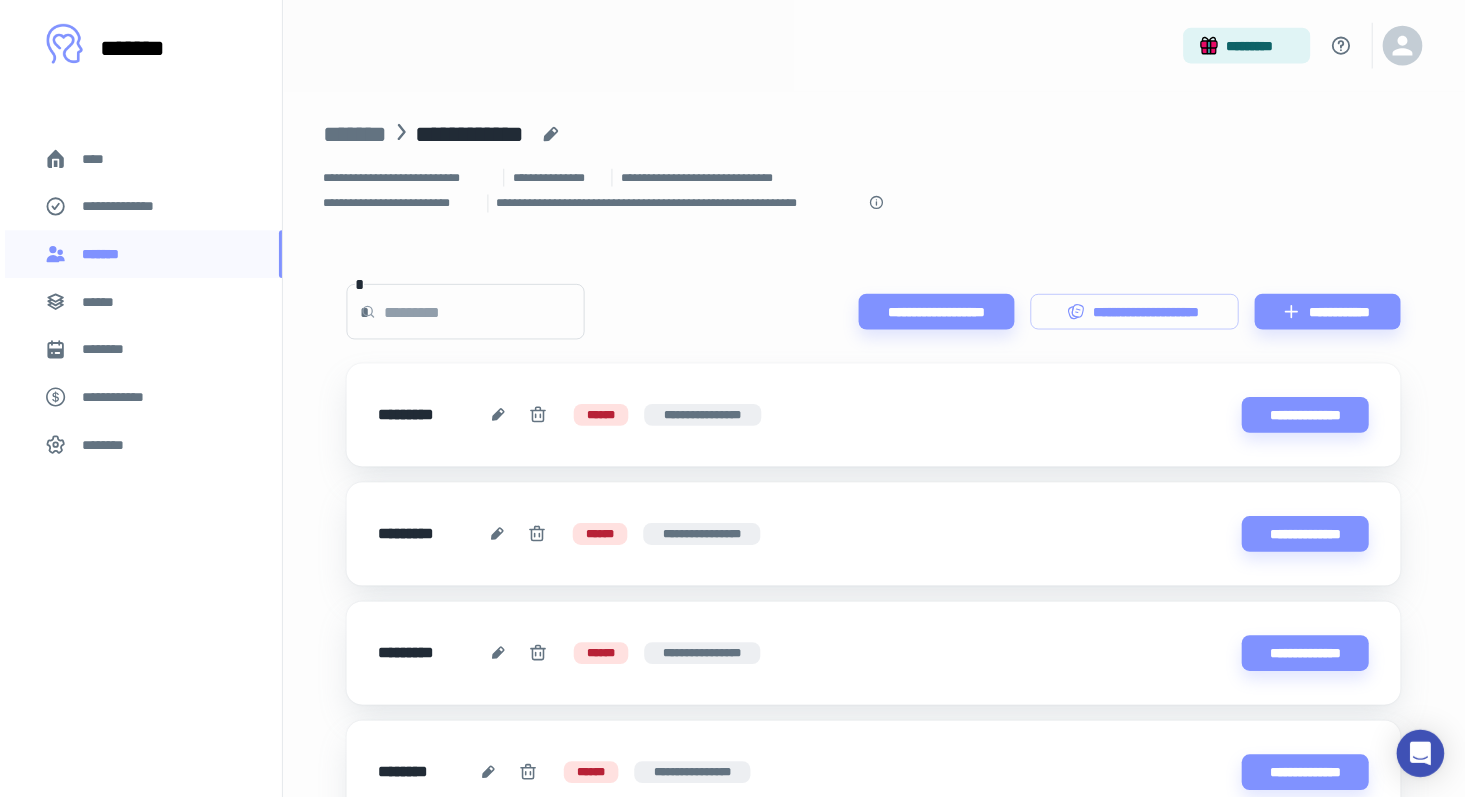scroll, scrollTop: 0, scrollLeft: 0, axis: both 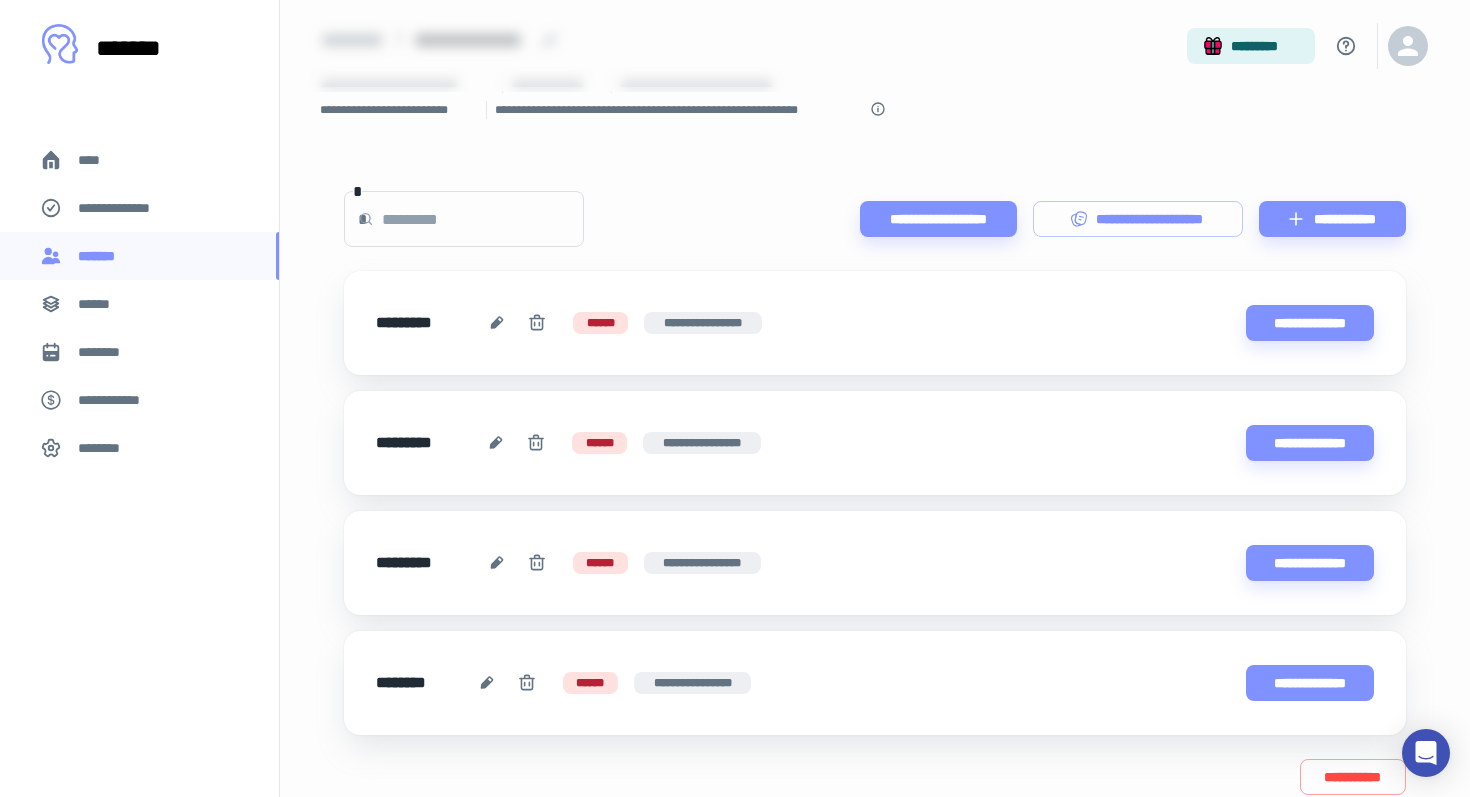 click on "**********" at bounding box center [1310, 683] 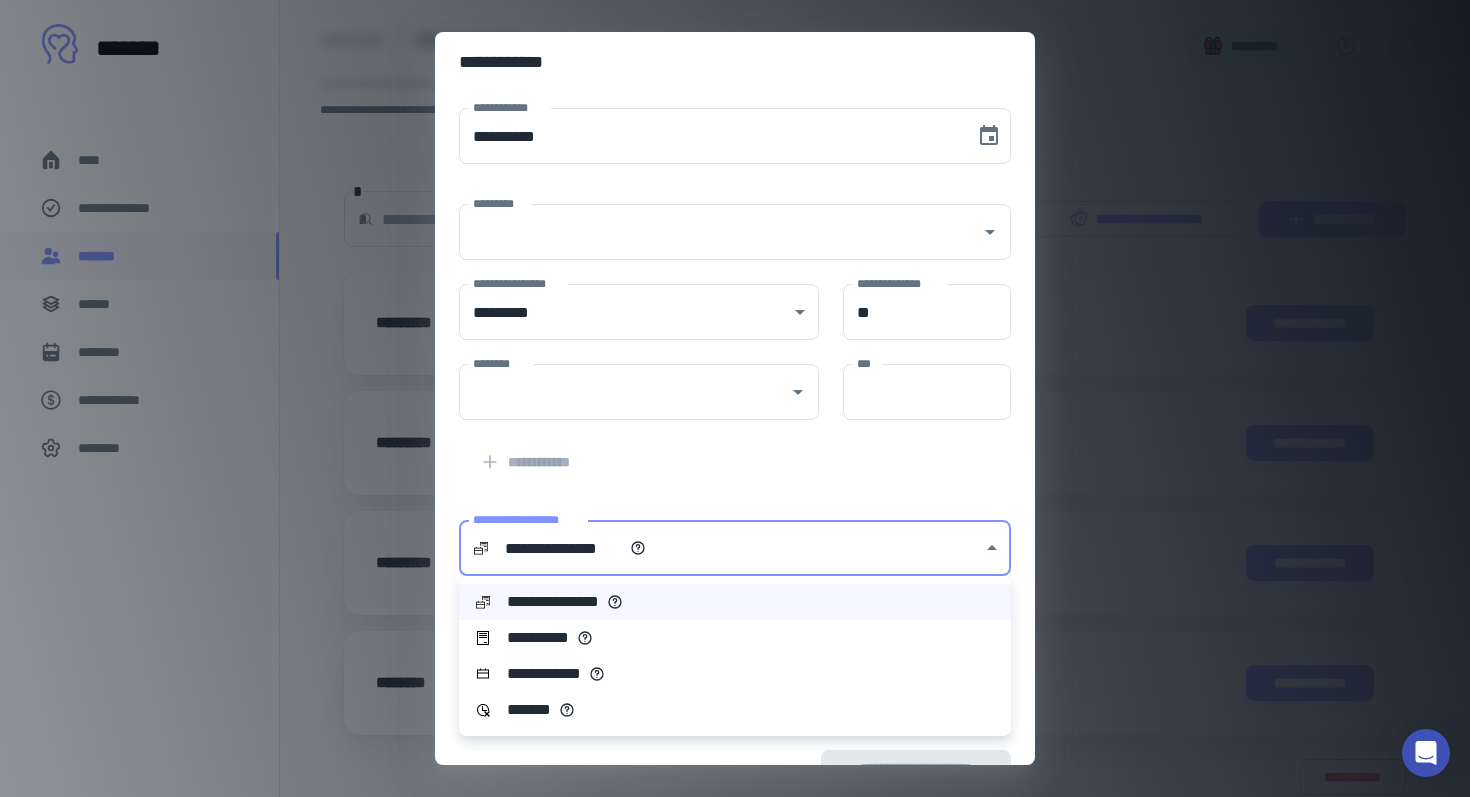 click on "**********" at bounding box center [735, 303] 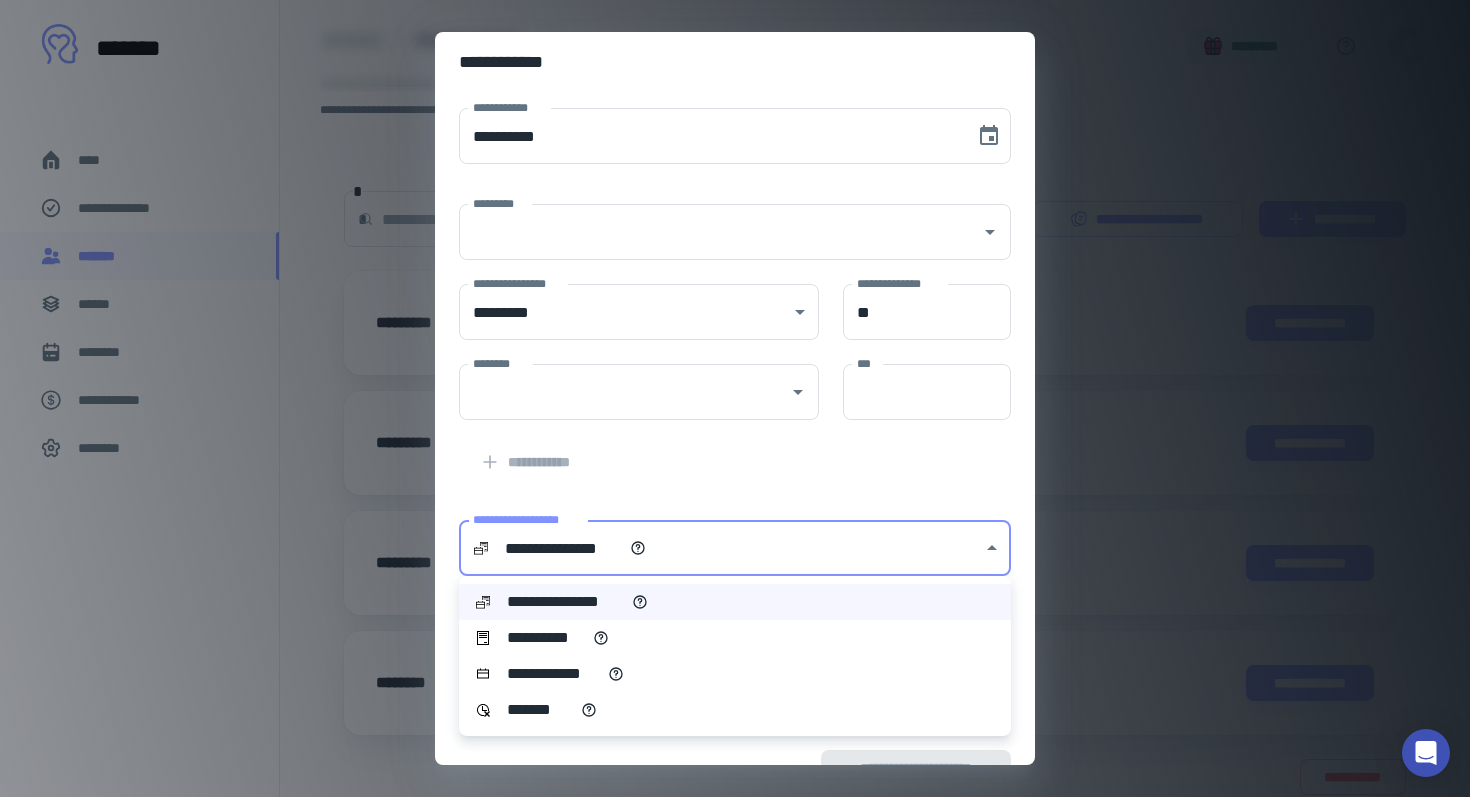 click on "**********" at bounding box center (735, 638) 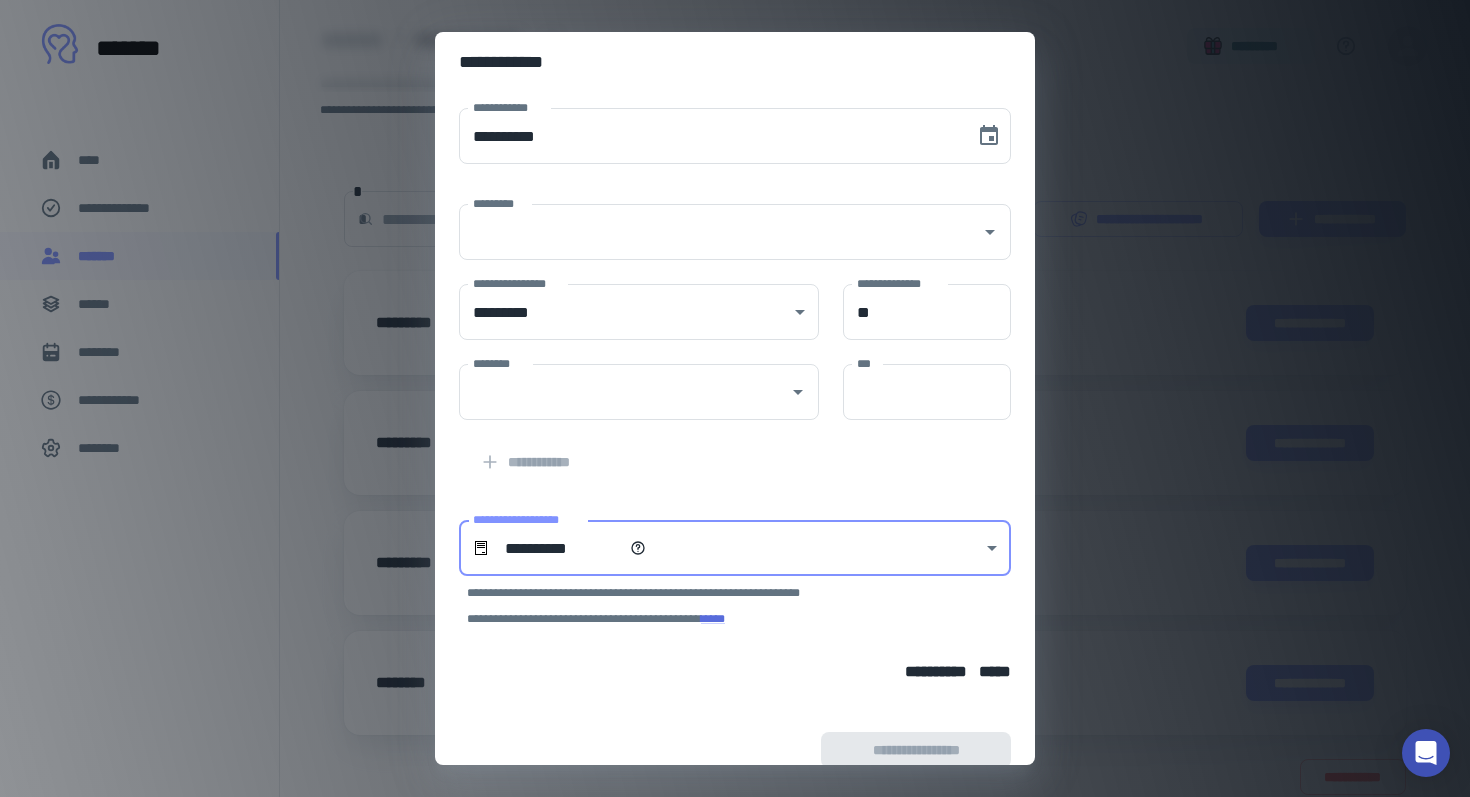 type on "**********" 